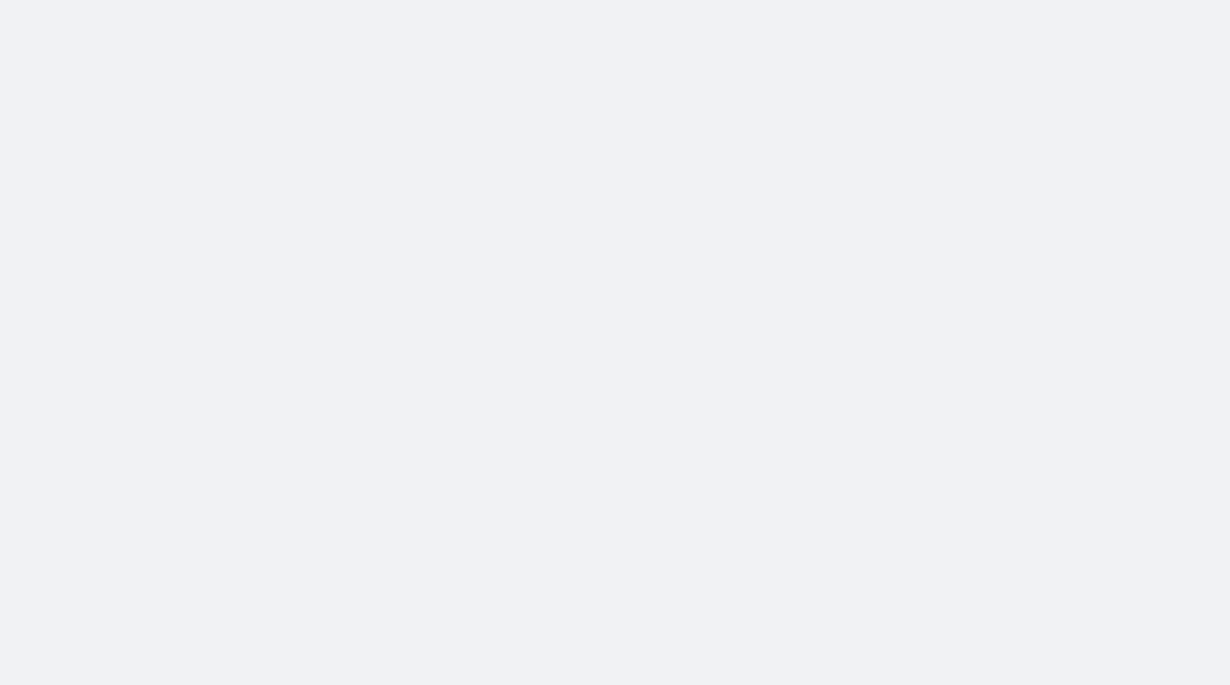 scroll, scrollTop: 0, scrollLeft: 0, axis: both 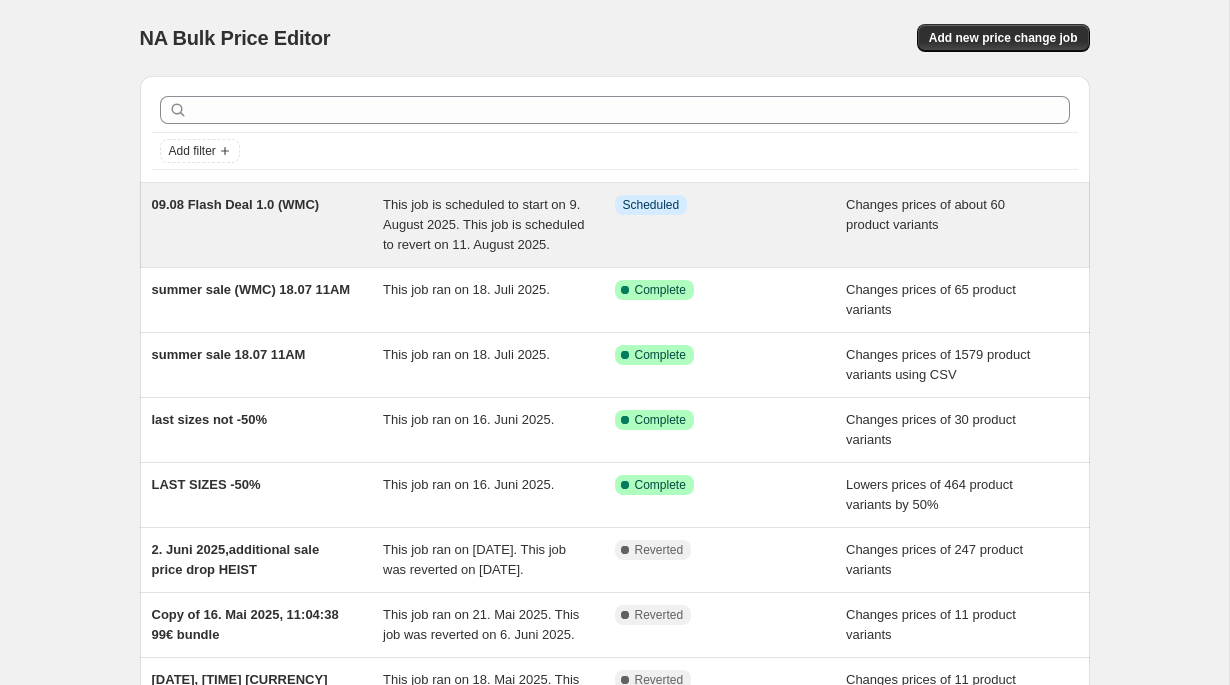 click on "Info Scheduled" at bounding box center [731, 225] 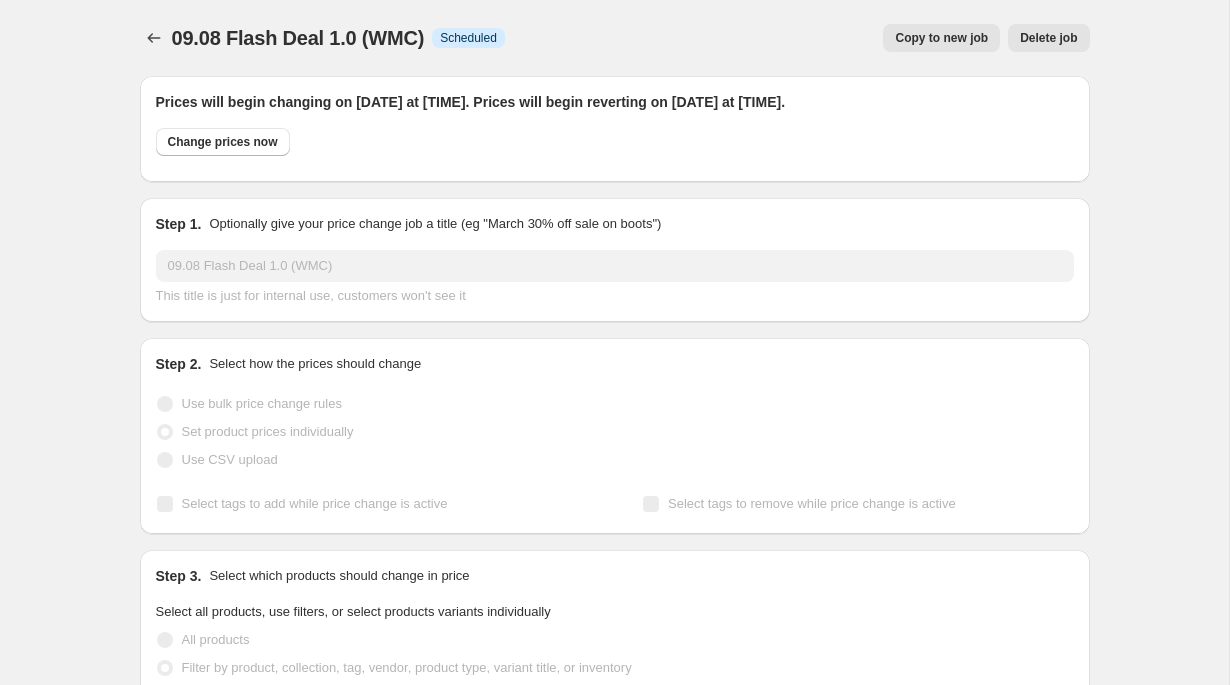 select on "collection" 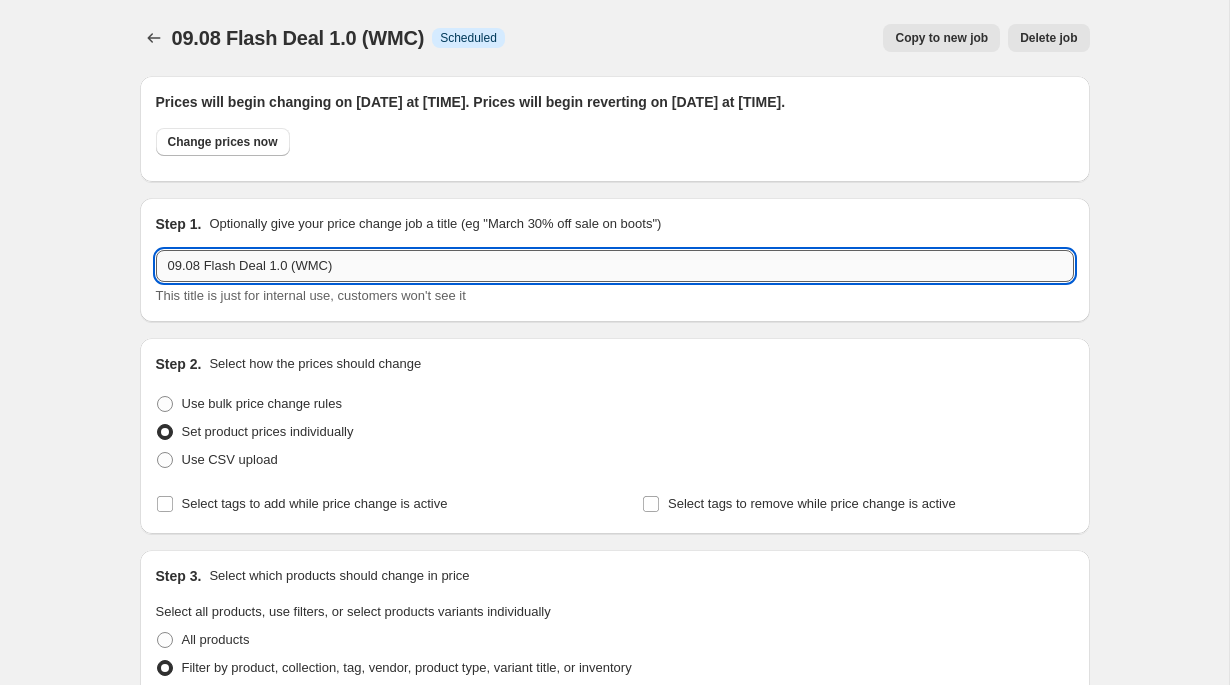 click on "09.08 Flash Deal 1.0 (WMC)" at bounding box center (615, 266) 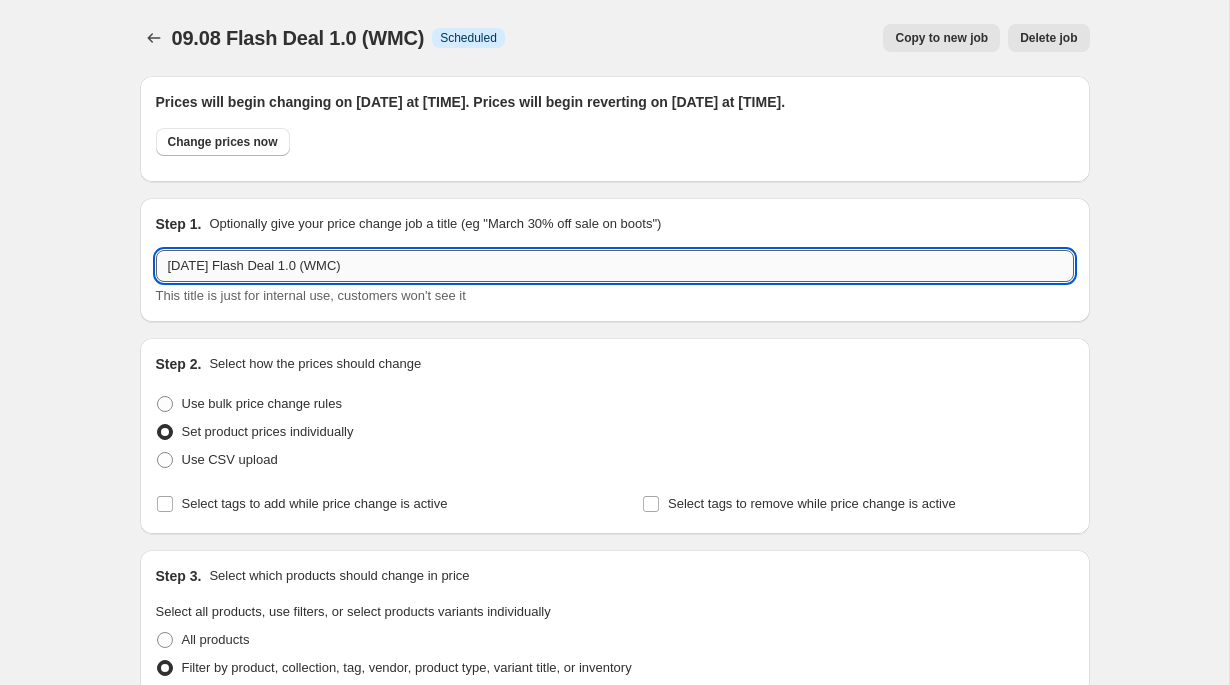 click on "[DATE] Flash Deal 1.0 (WMC)" at bounding box center [615, 266] 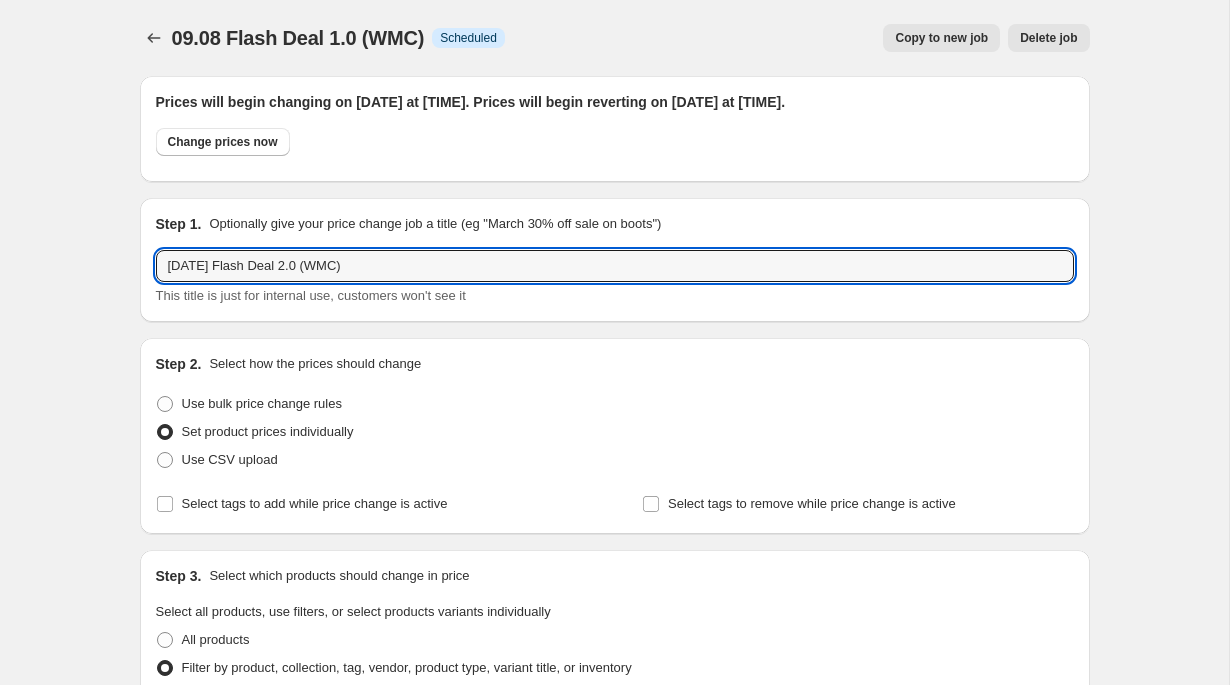type on "[DATE] Flash Deal 2.0 (WMC)" 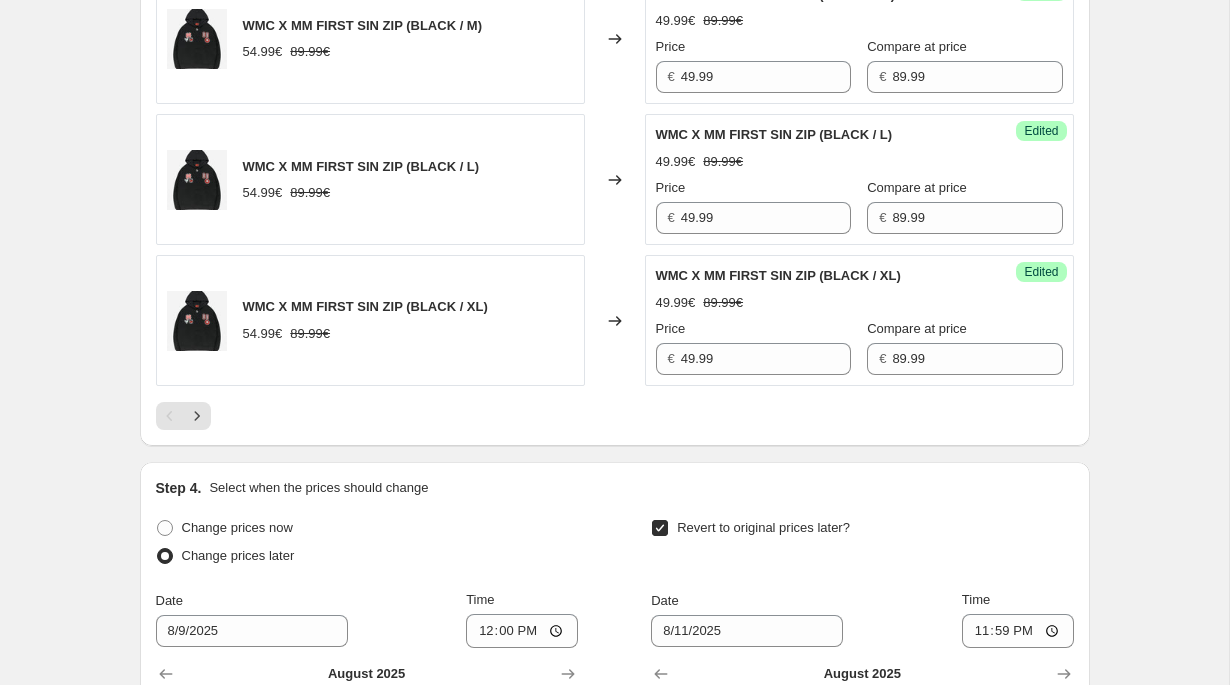 scroll, scrollTop: 3885, scrollLeft: 0, axis: vertical 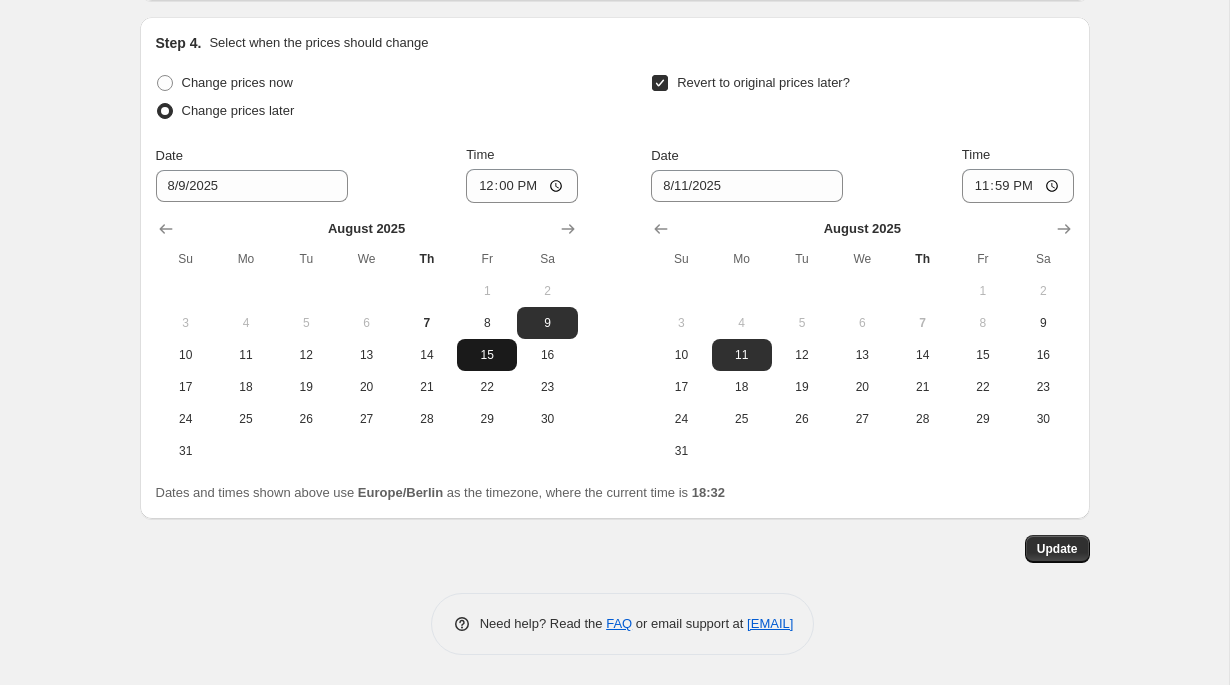 click on "15" at bounding box center [487, 355] 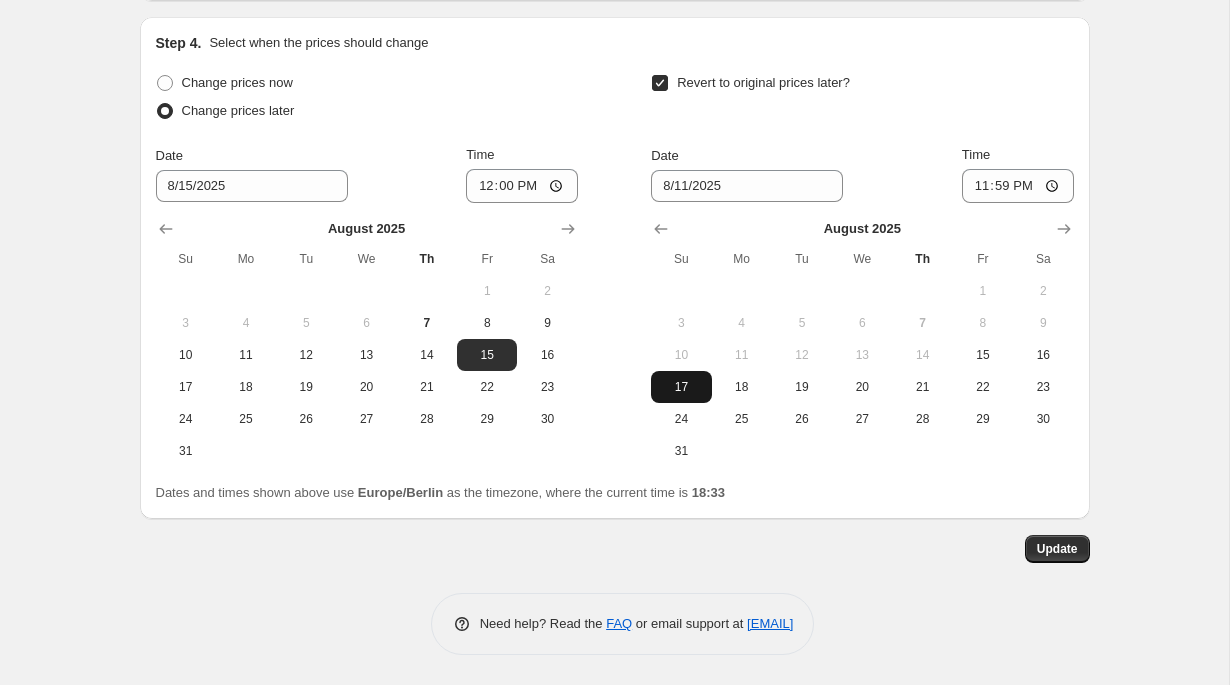 click on "17" at bounding box center (681, 387) 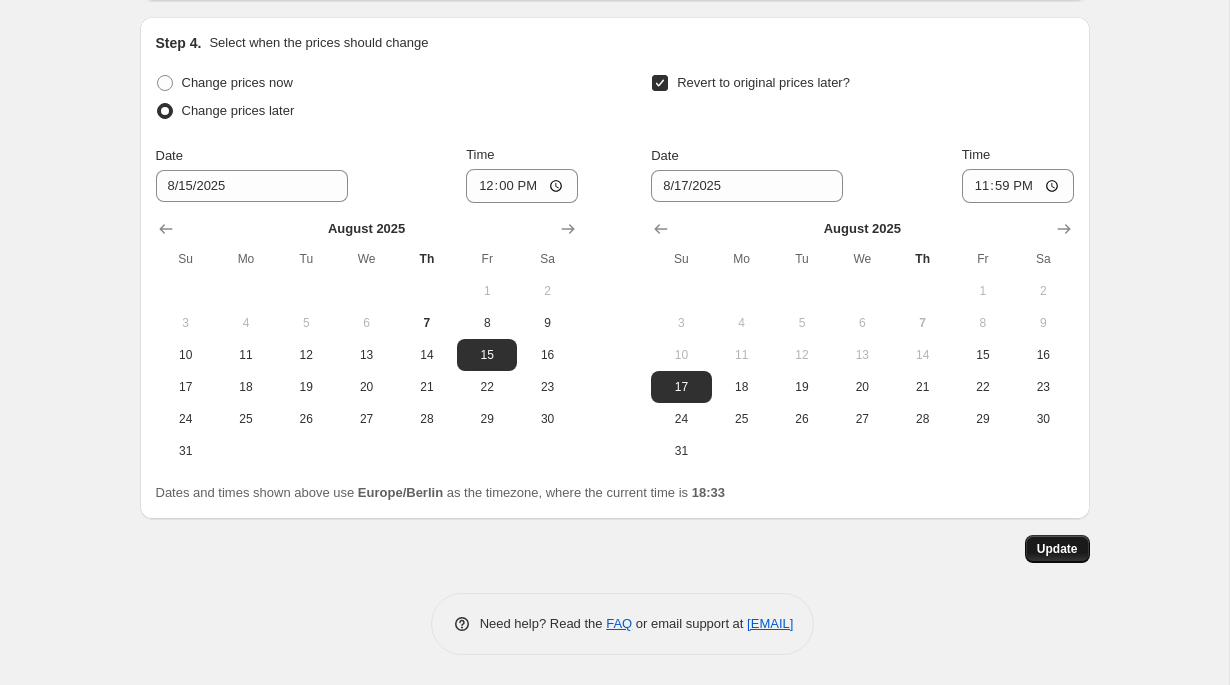 click on "Update" at bounding box center (1057, 549) 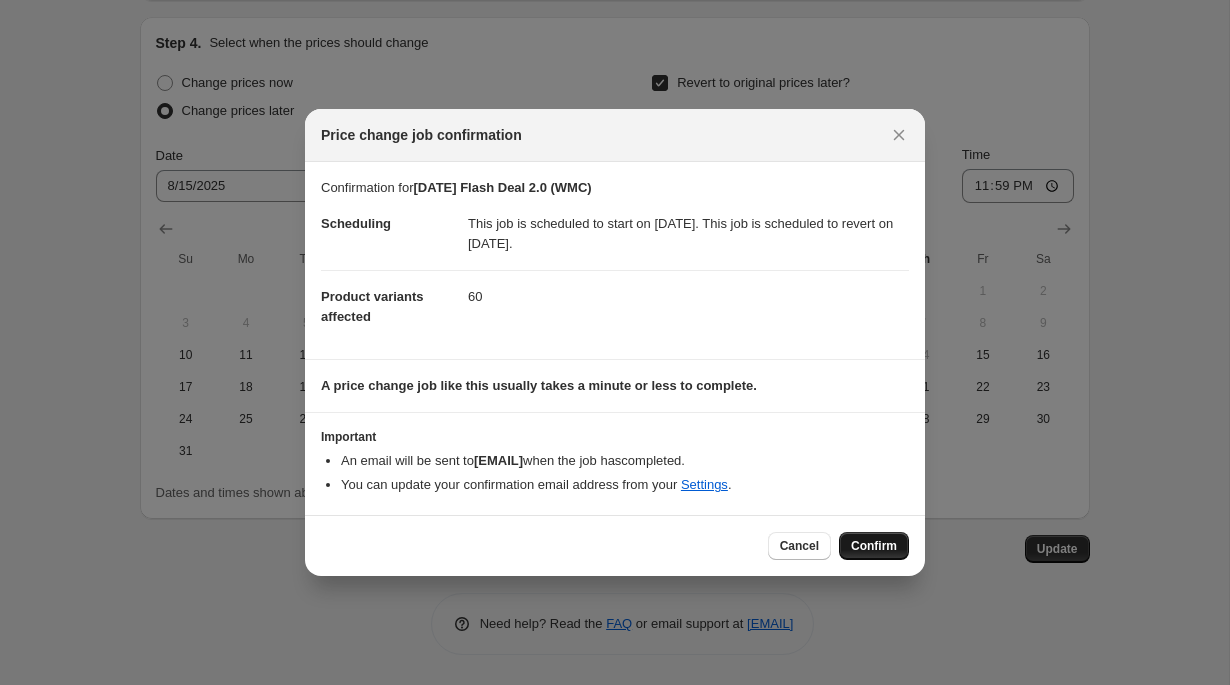 click on "Confirm" at bounding box center (874, 546) 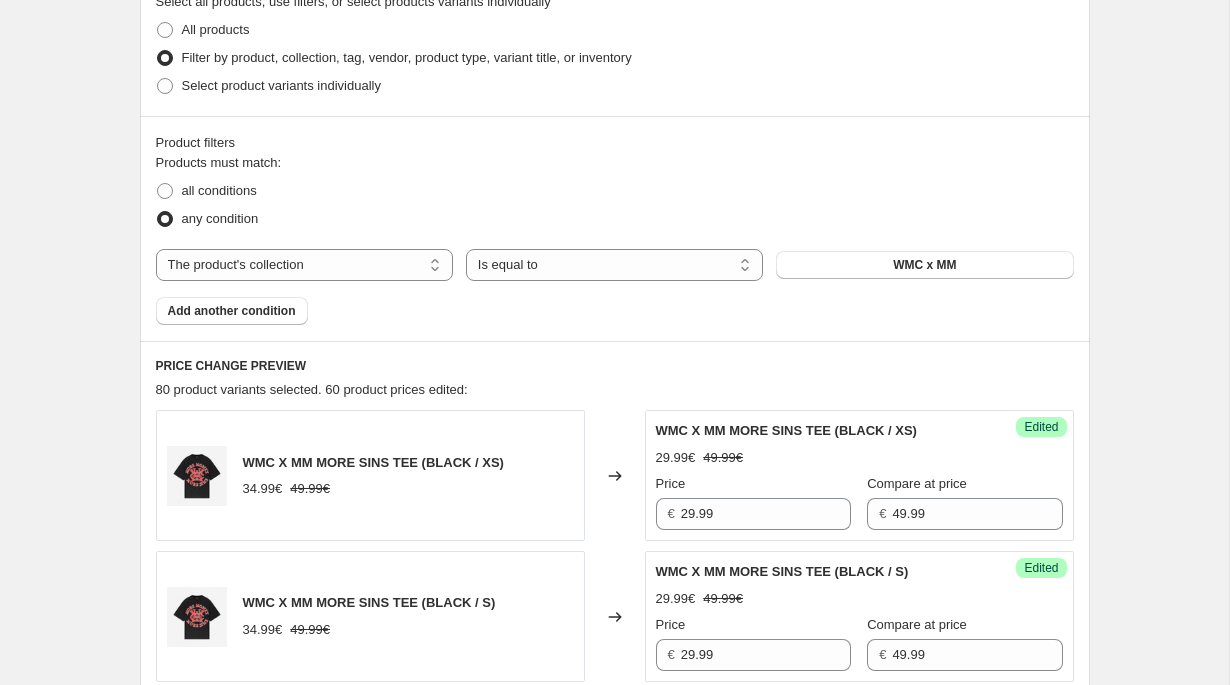 scroll, scrollTop: 0, scrollLeft: 0, axis: both 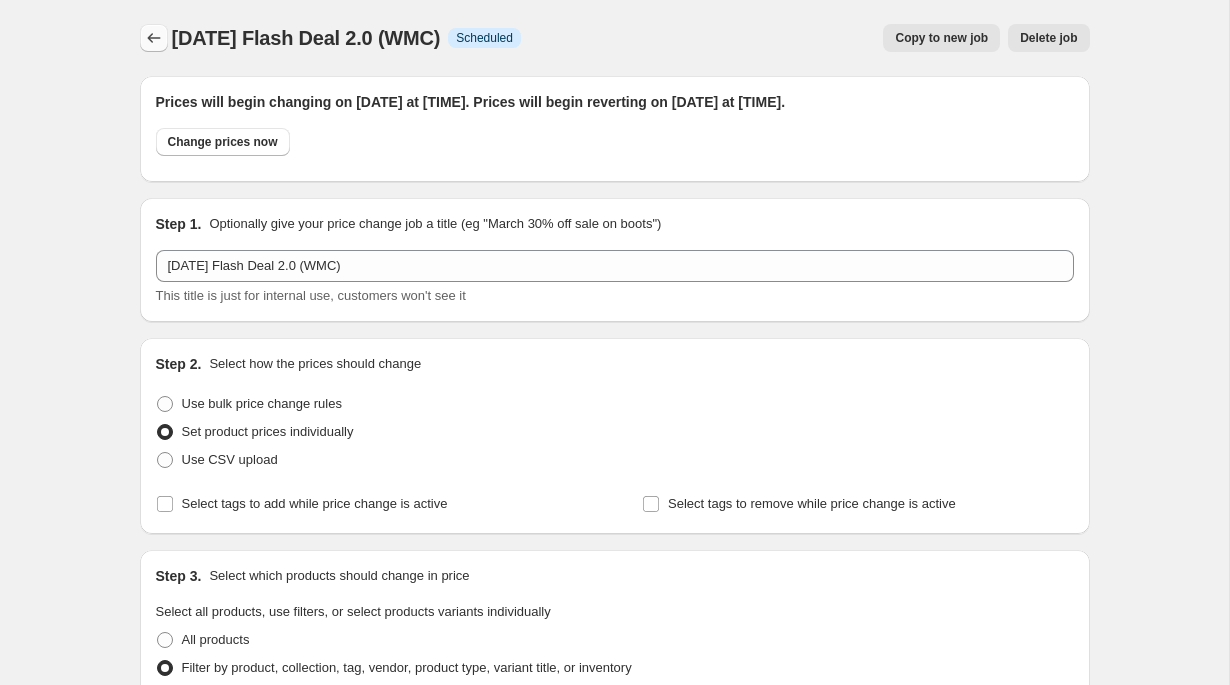 click 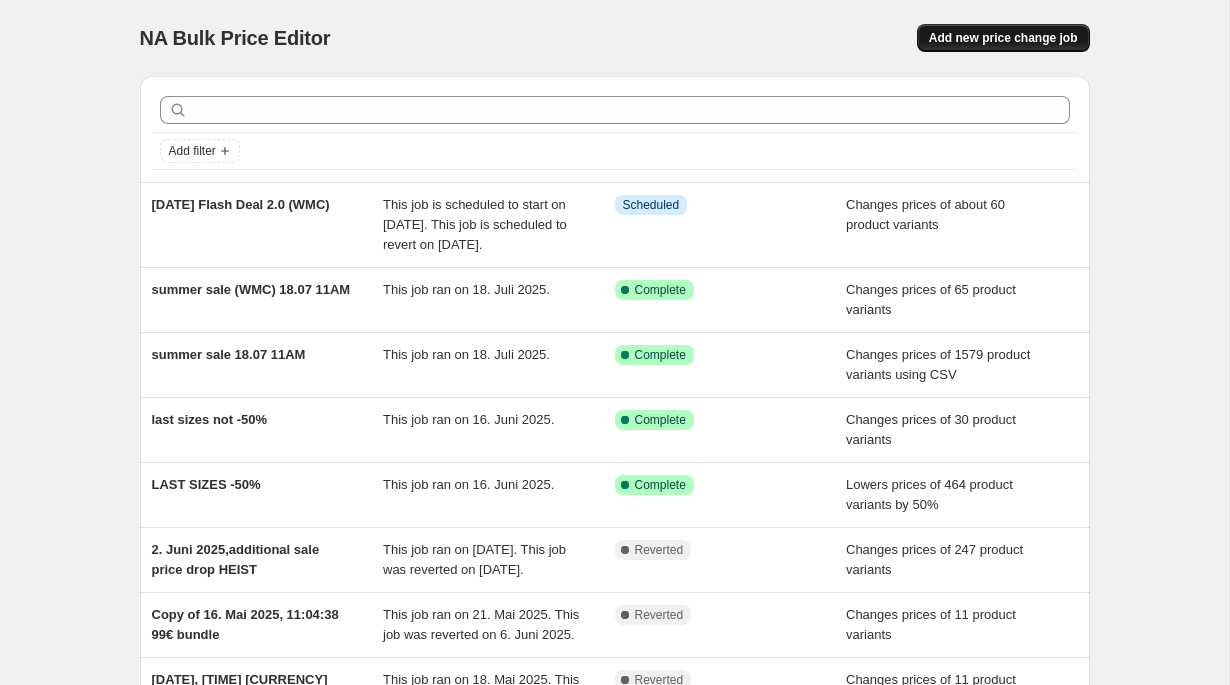 click on "Add new price change job" at bounding box center (1003, 38) 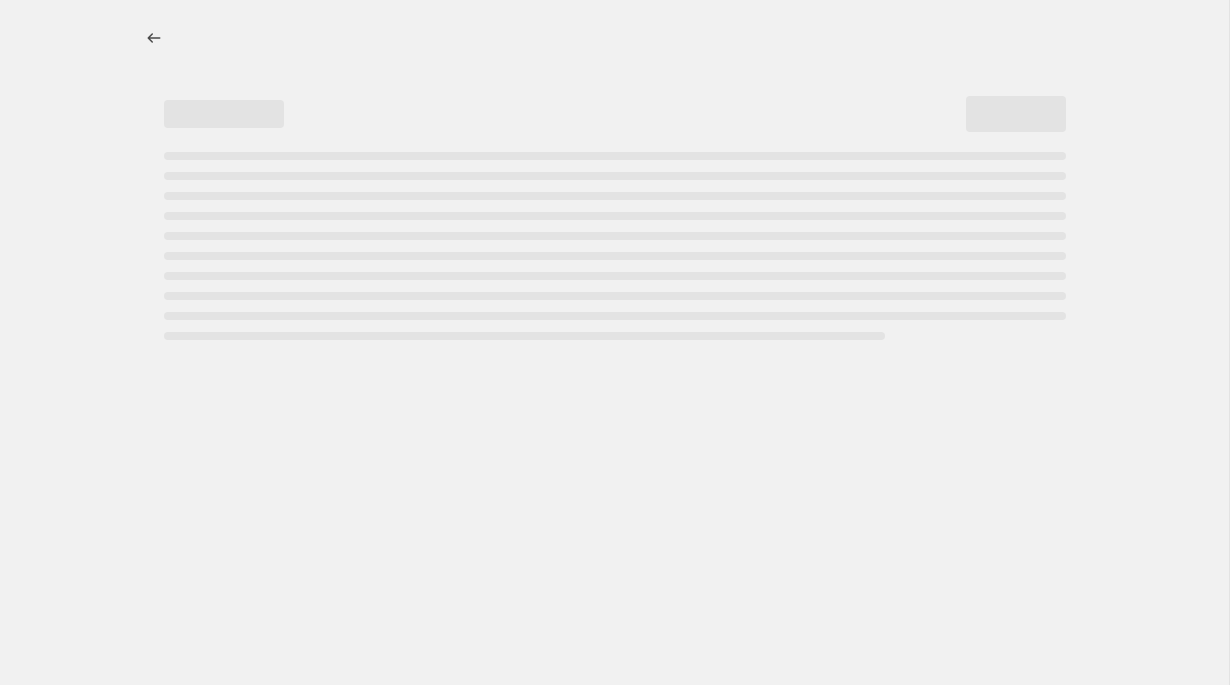 select on "percentage" 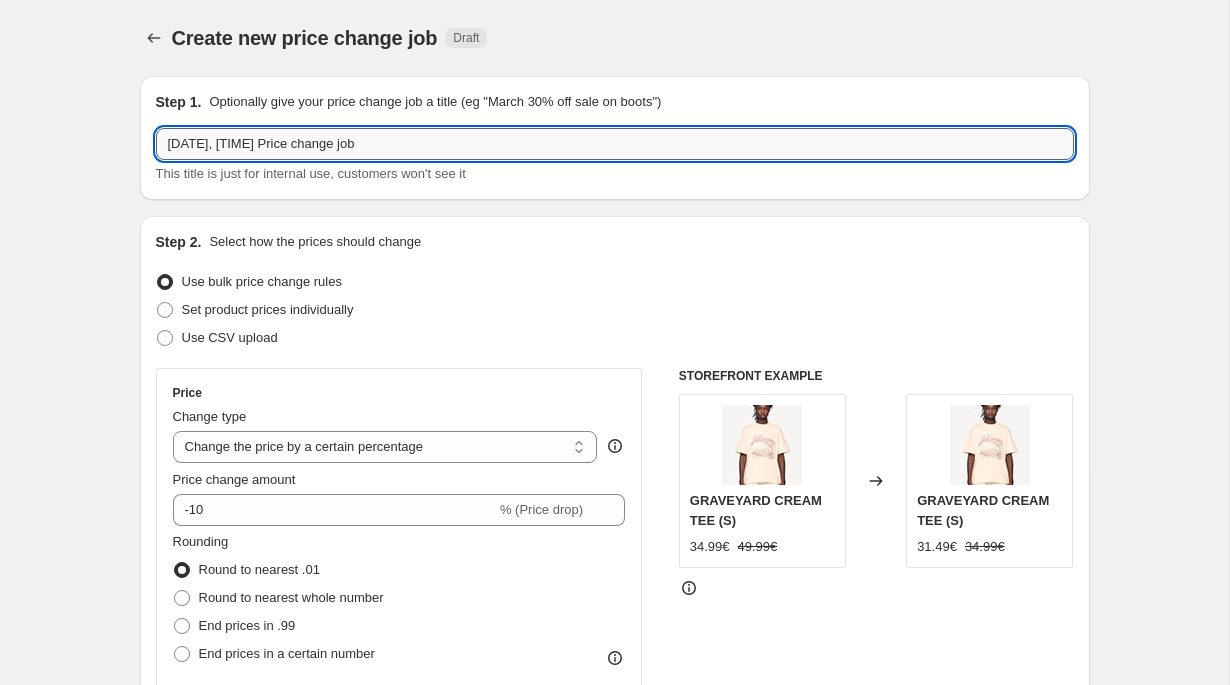 click on "[DATE], [TIME] Price change job" at bounding box center [615, 144] 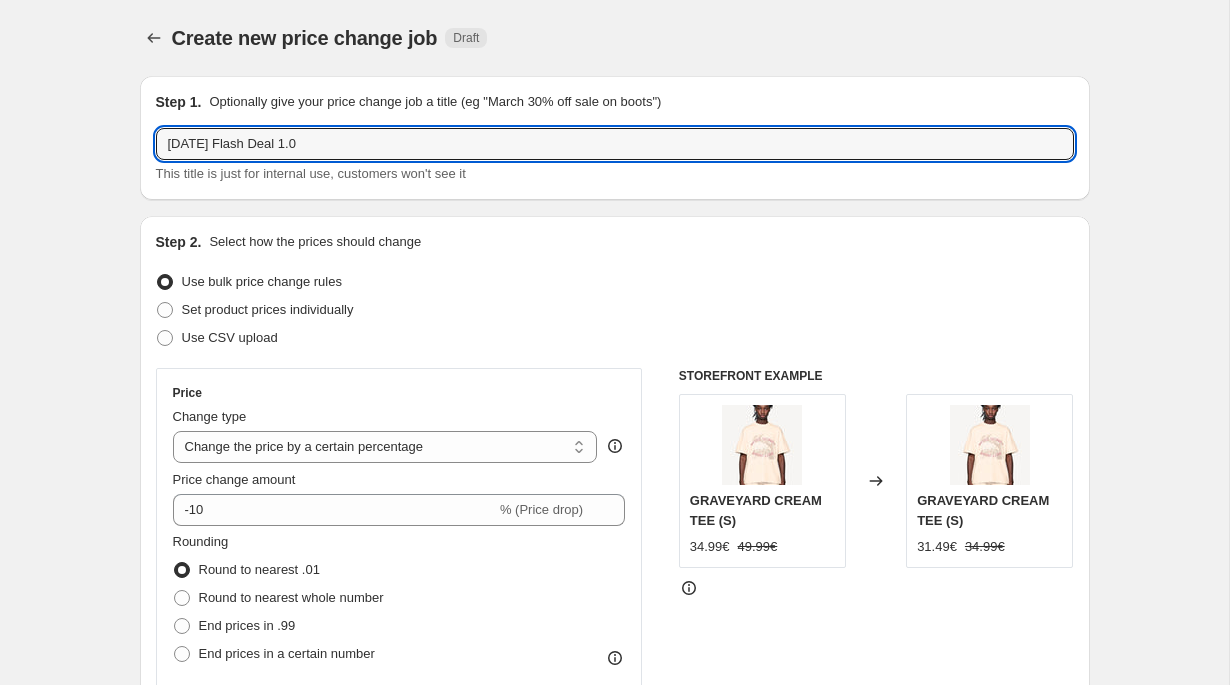 type on "[DATE] Flash Deal 1.0" 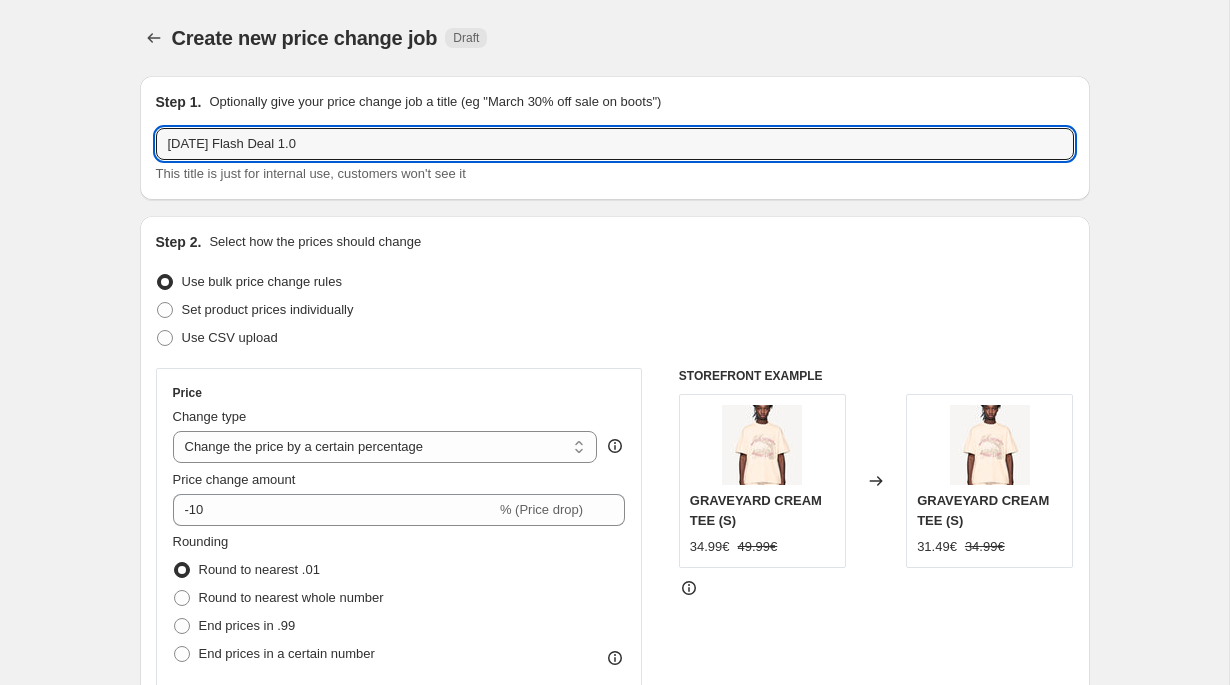 scroll, scrollTop: 219, scrollLeft: 0, axis: vertical 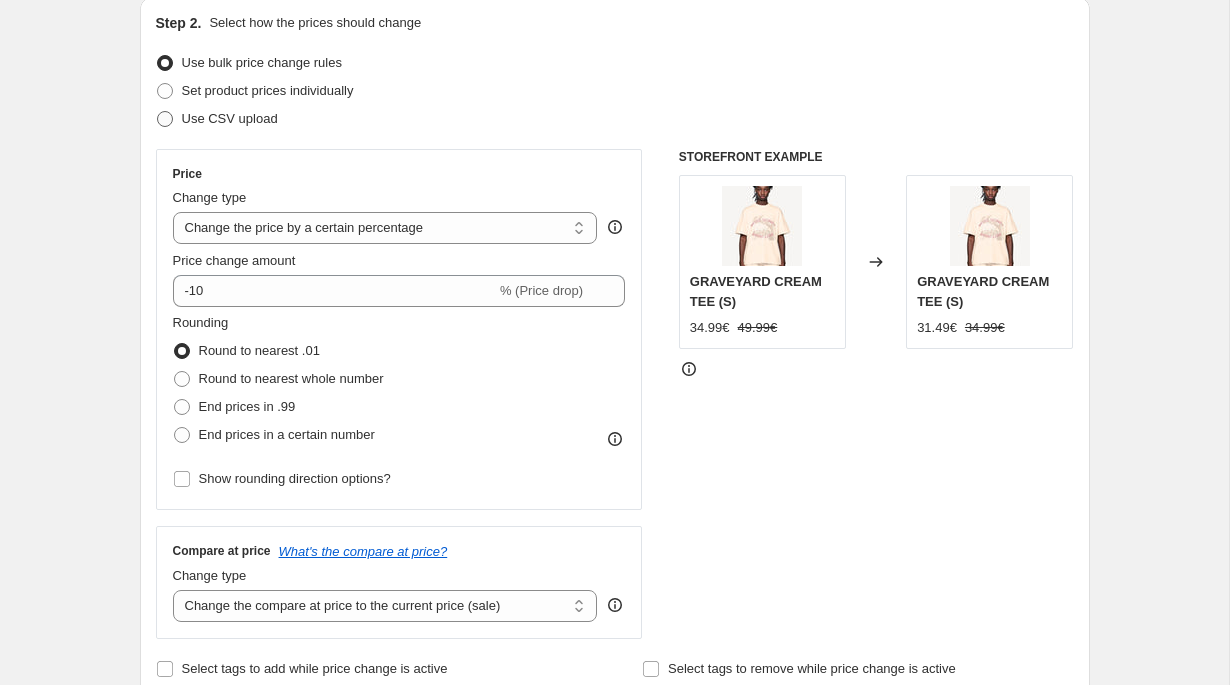 click on "Use CSV upload" at bounding box center [230, 118] 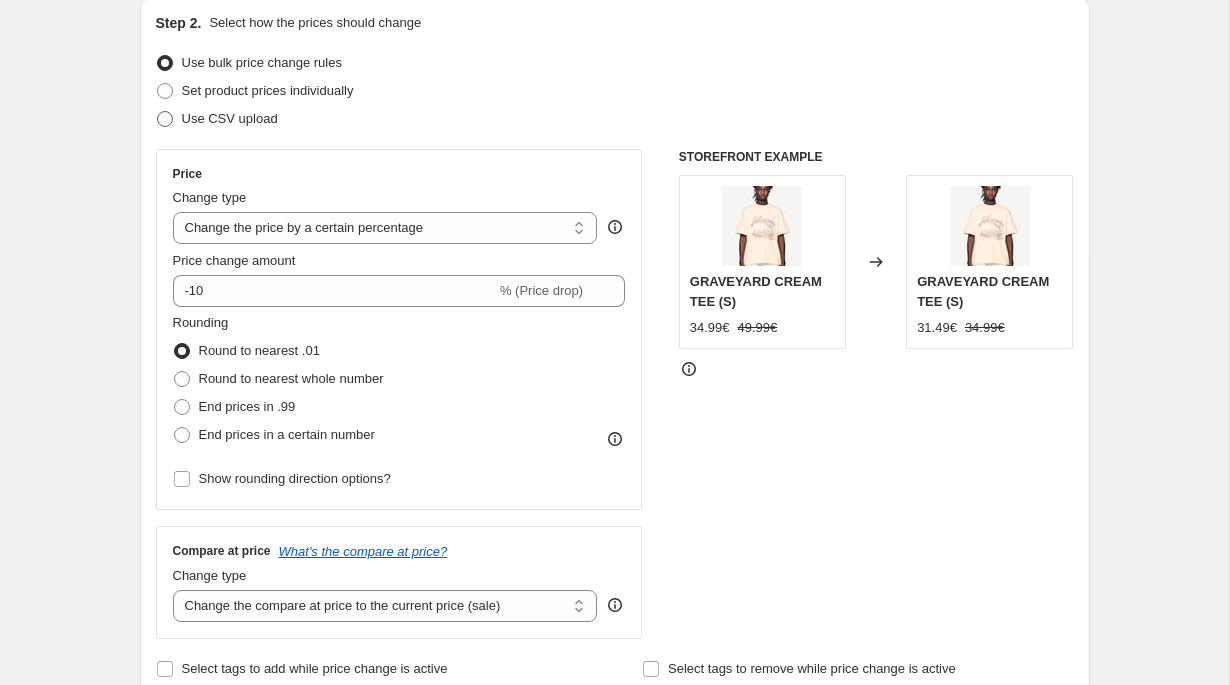 radio on "true" 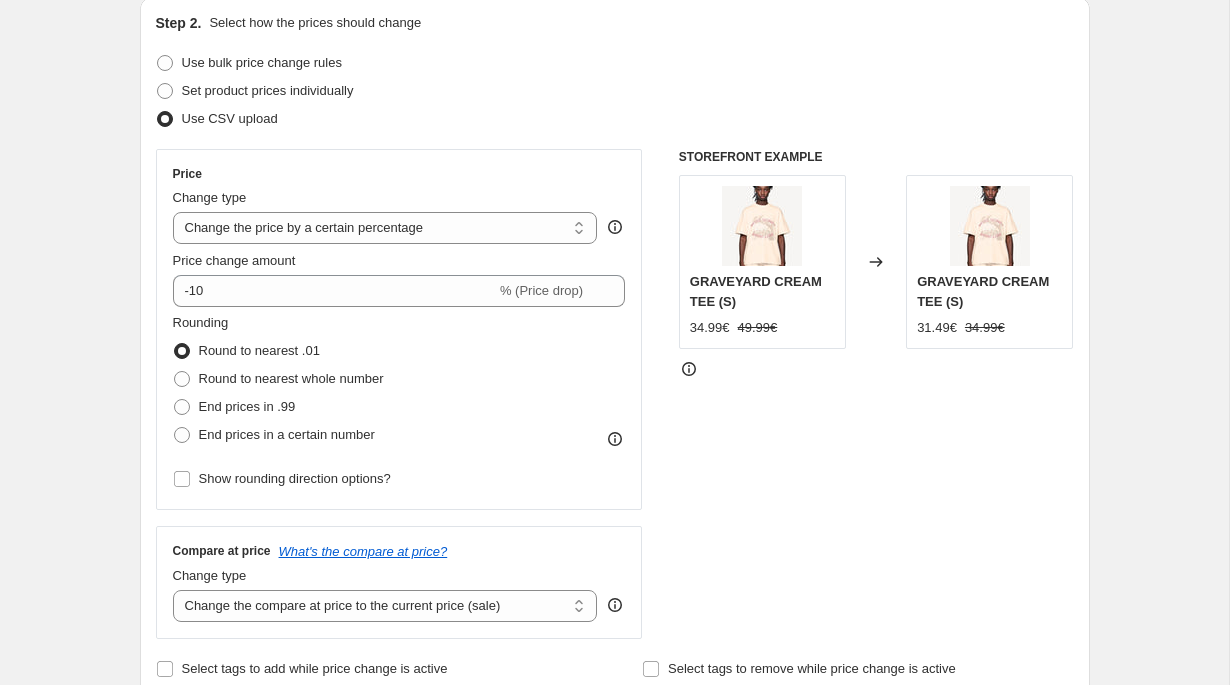 scroll, scrollTop: 207, scrollLeft: 0, axis: vertical 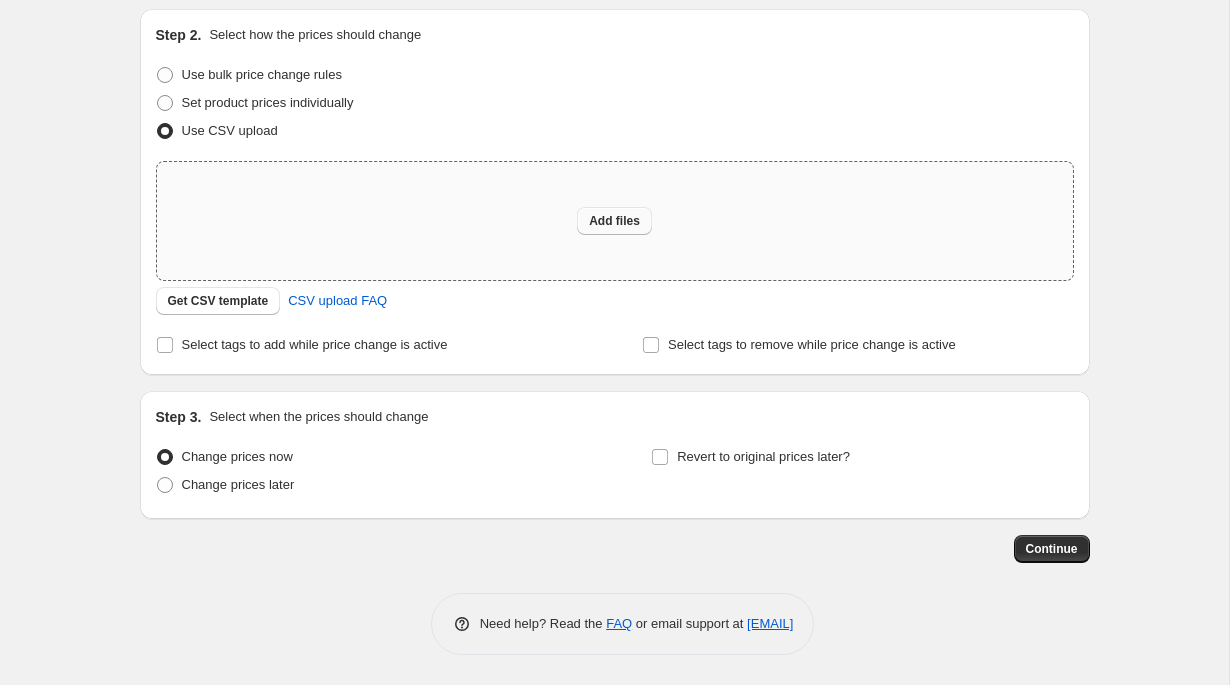 click on "Add files" at bounding box center (614, 221) 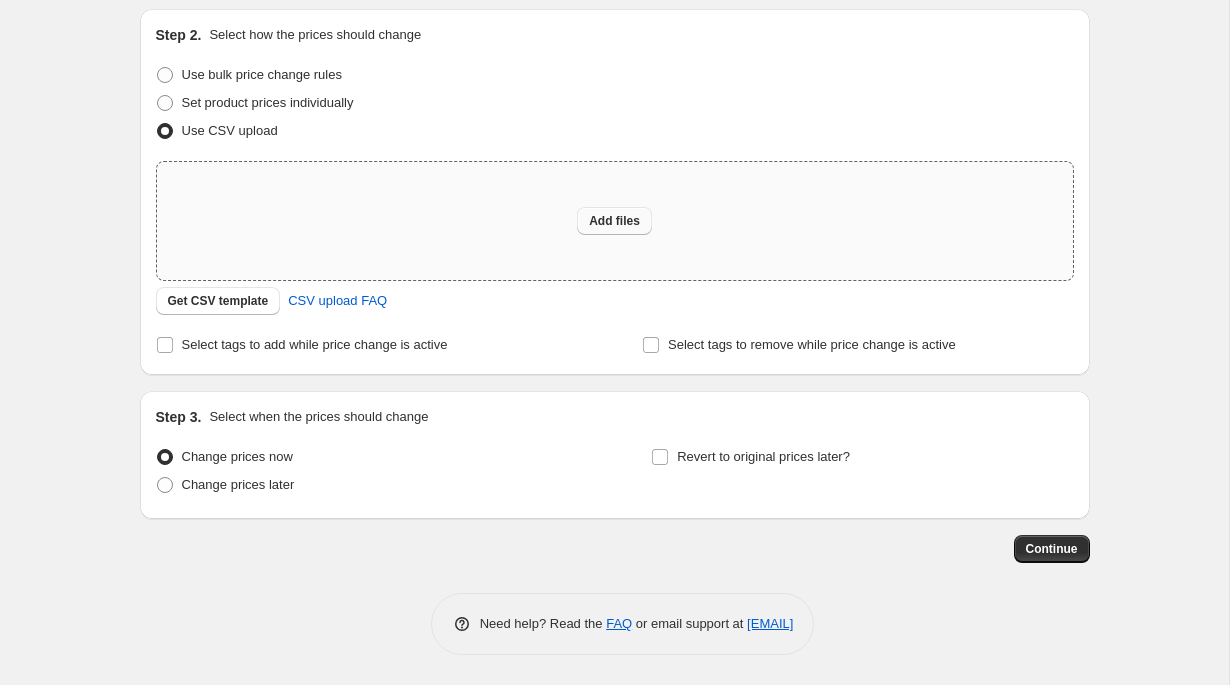 type on "C:\fakepath\SPRING SALE PRICES - Flash Sale 1.0 (CSV) - BULK UPLOAD - CLEAN CSV.csv" 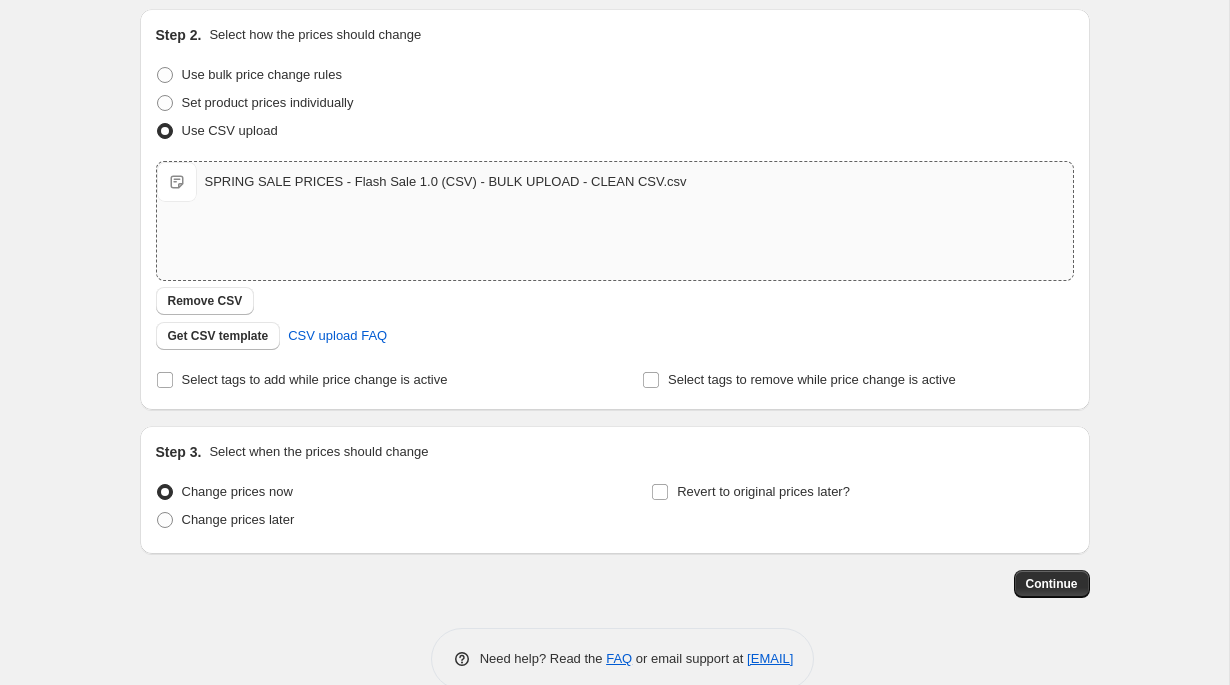 scroll, scrollTop: 242, scrollLeft: 0, axis: vertical 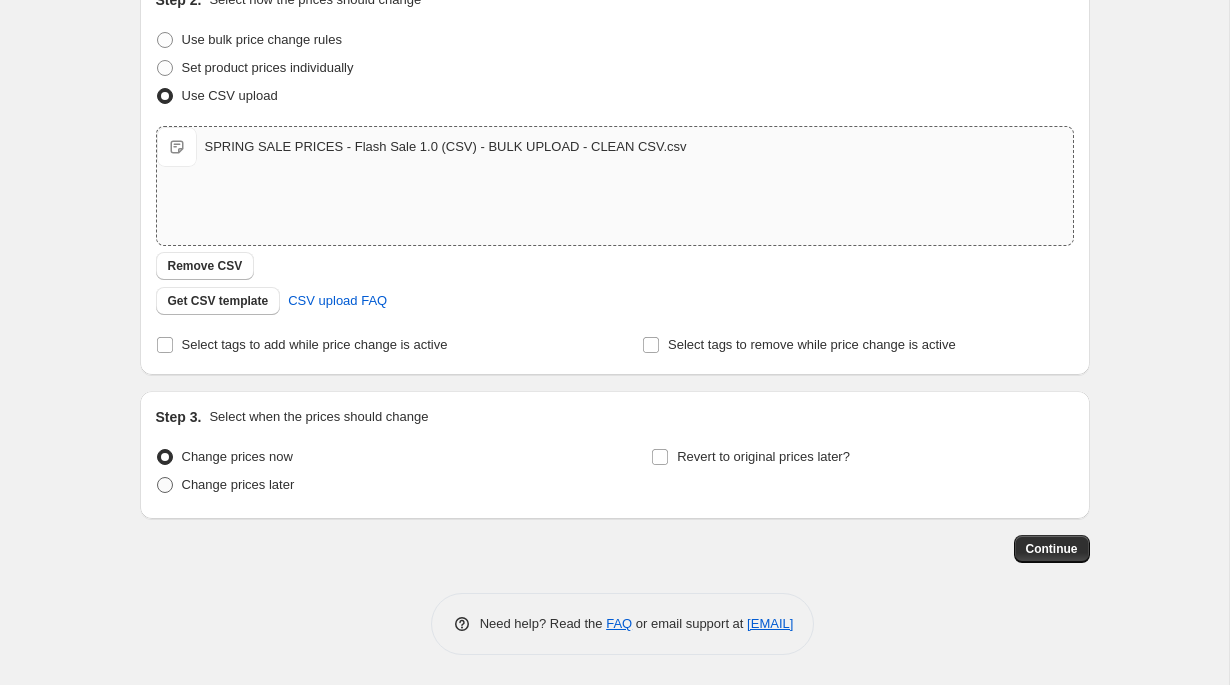 click on "Change prices later" at bounding box center [238, 484] 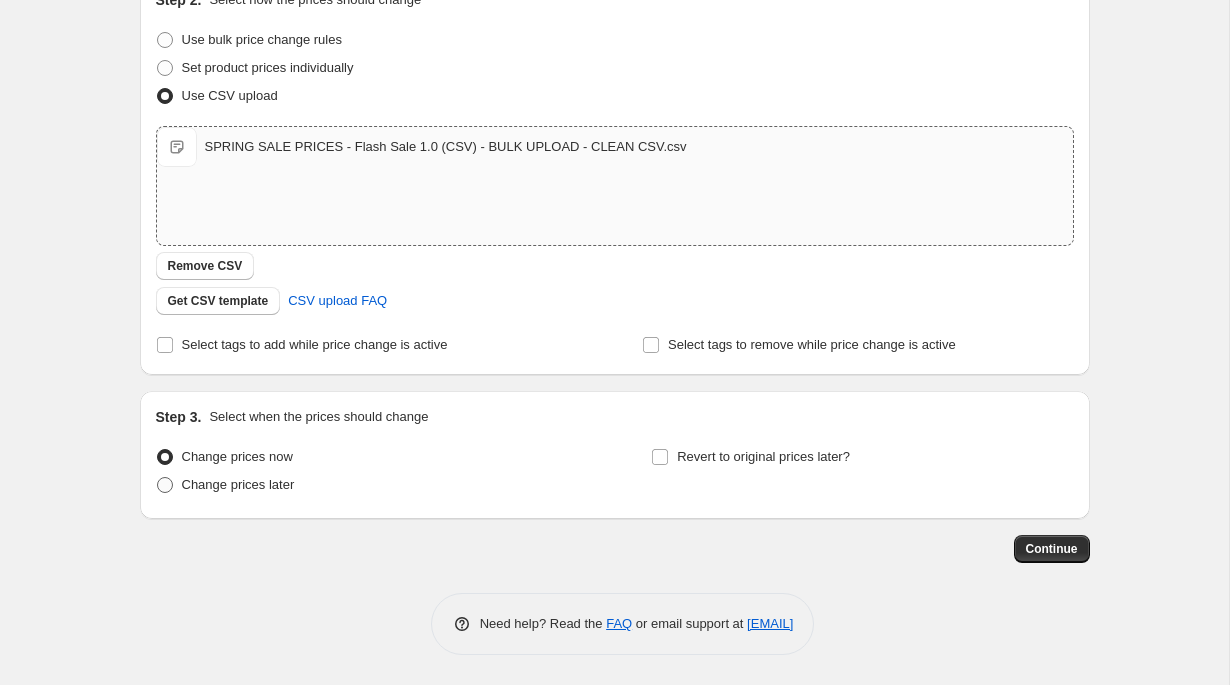 radio on "true" 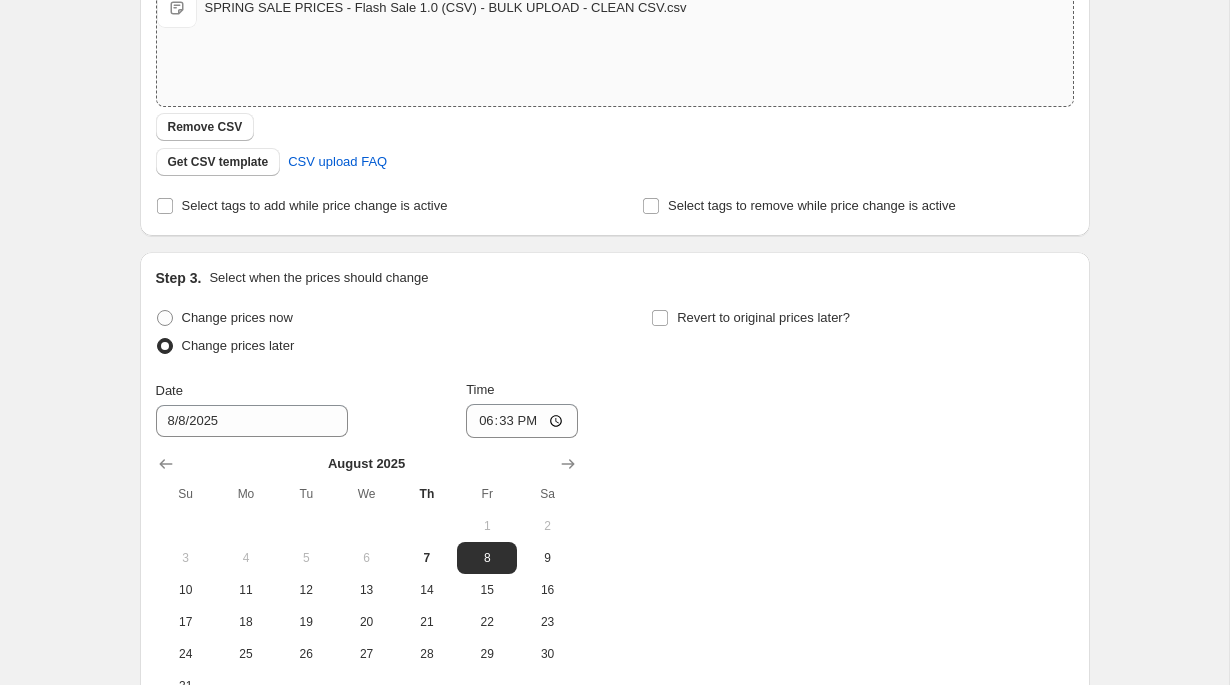 scroll, scrollTop: 474, scrollLeft: 0, axis: vertical 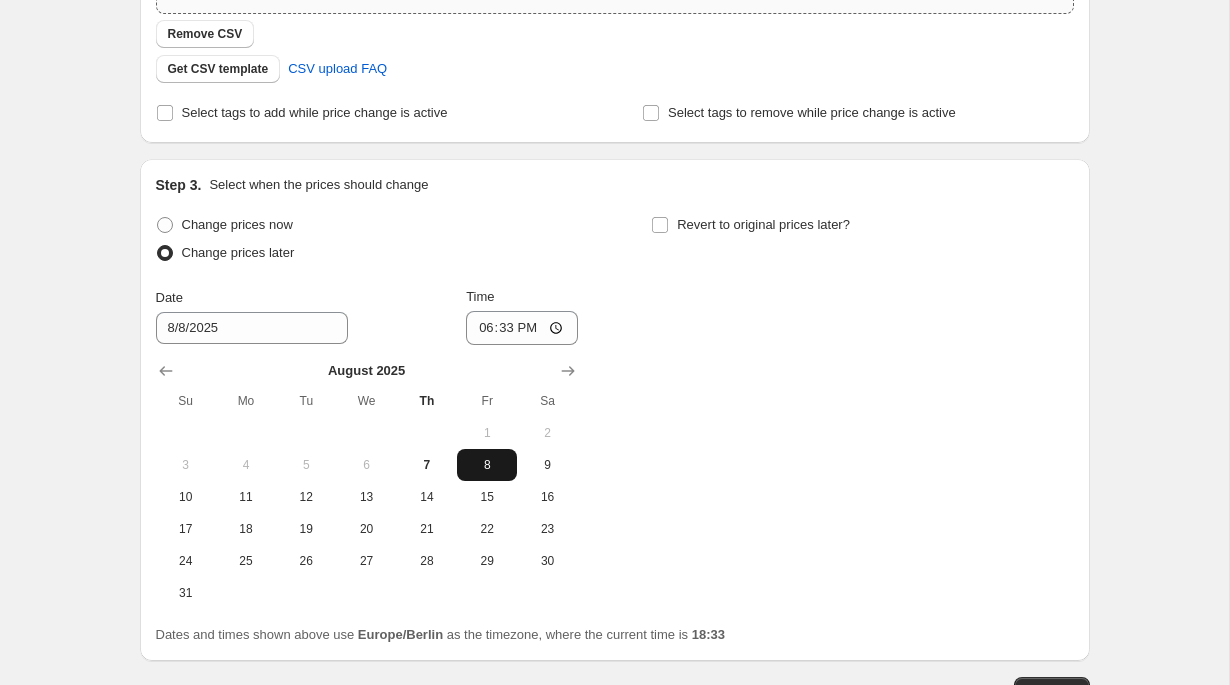 click on "8" at bounding box center (487, 465) 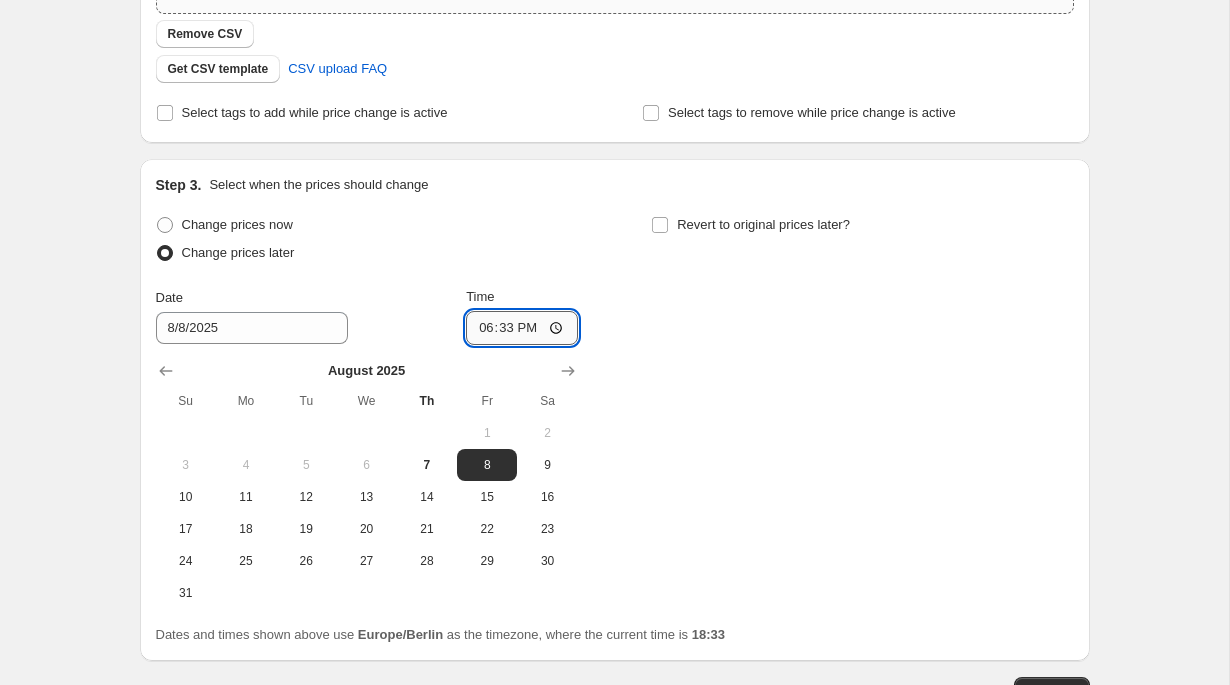 click on "18:33" at bounding box center (522, 328) 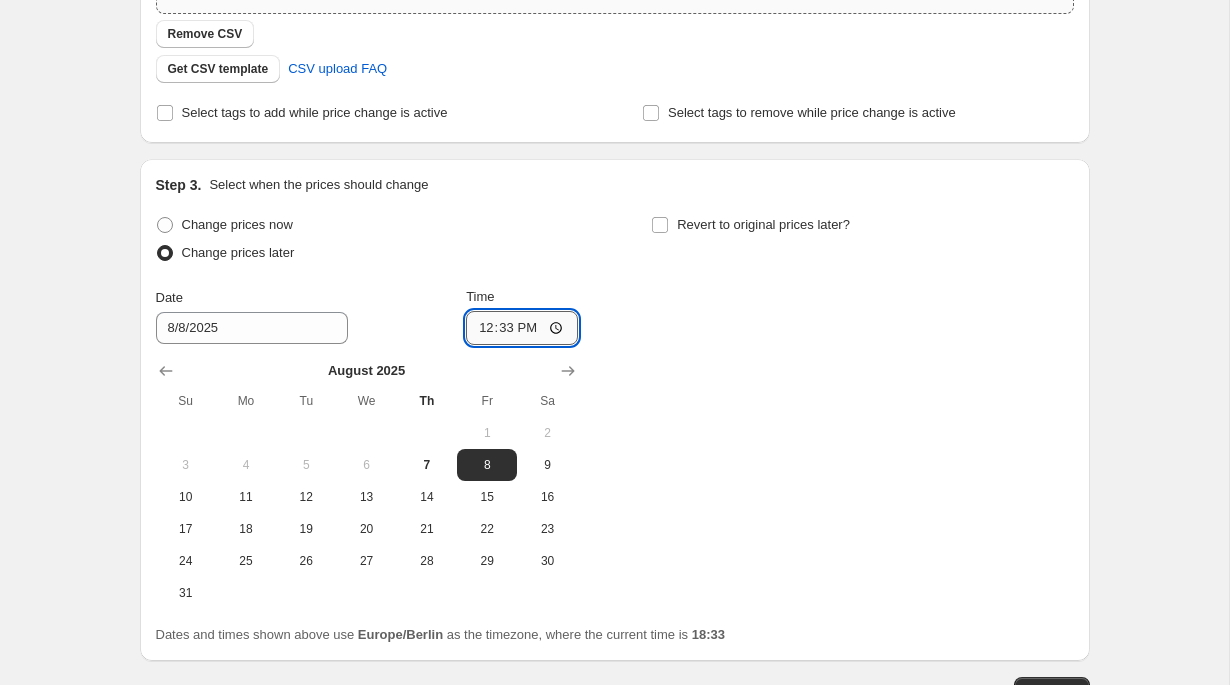 type on "12:00" 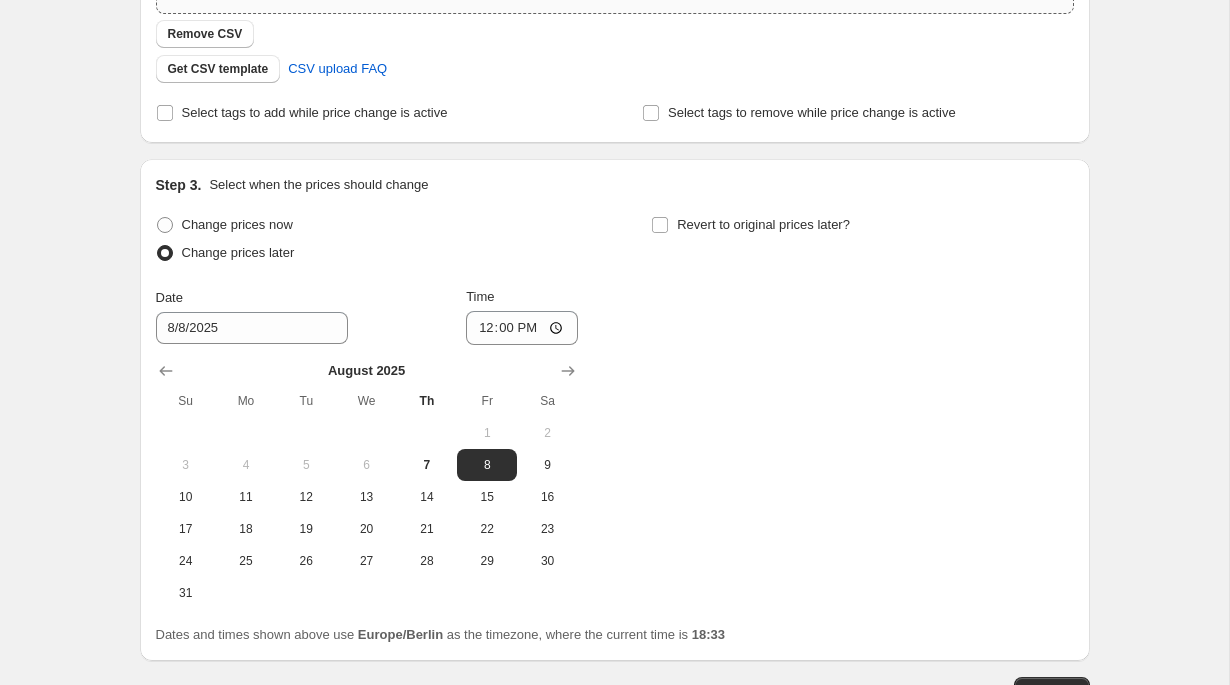 click on "Change prices now Change prices later Date [DATE] Time [TIME] [MONTH]   [YEAR] Su Mo Tu We Th Fr Sa 1 2 3 4 5 6 7 8 9 10 11 12 13 14 15 16 17 18 19 20 21 22 23 24 25 26 27 28 29 30 31 Revert to original prices later?" at bounding box center (615, 410) 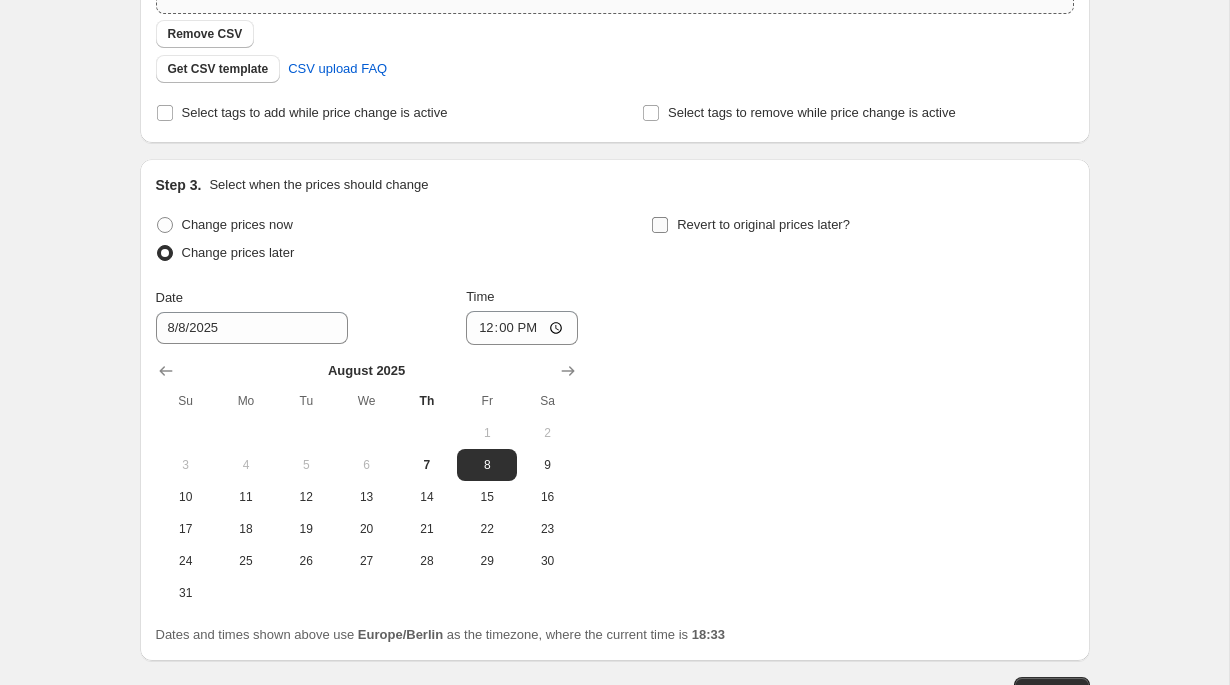 click on "Revert to original prices later?" at bounding box center (763, 224) 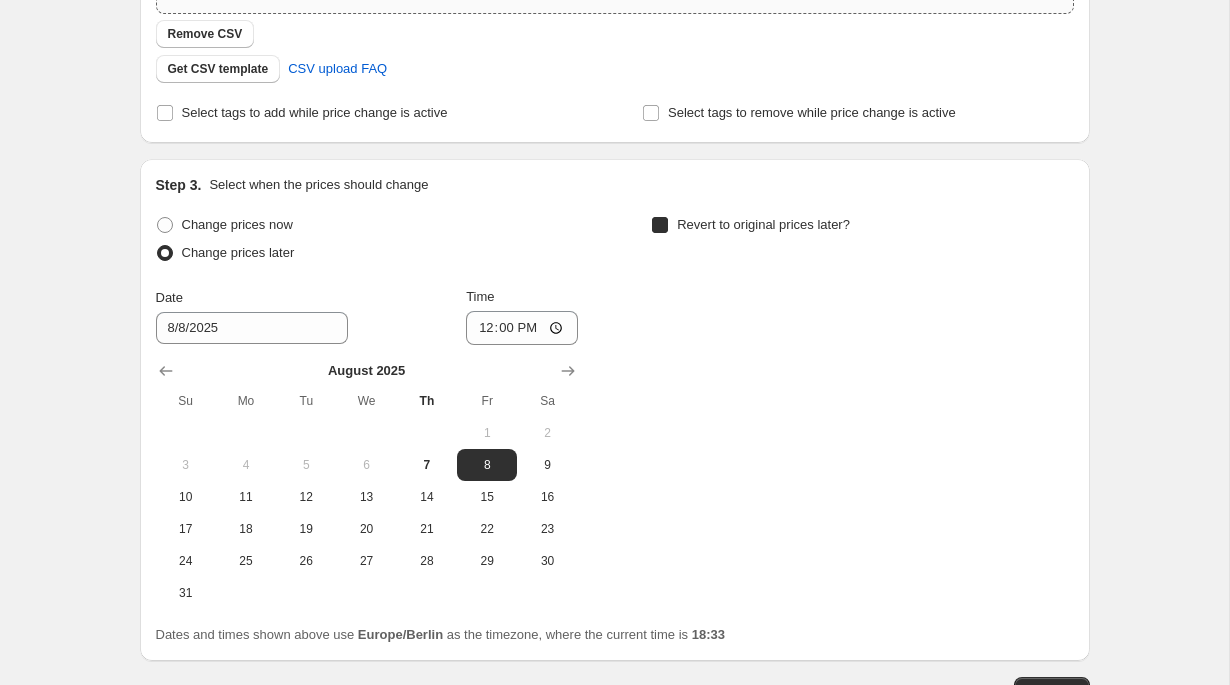 checkbox on "true" 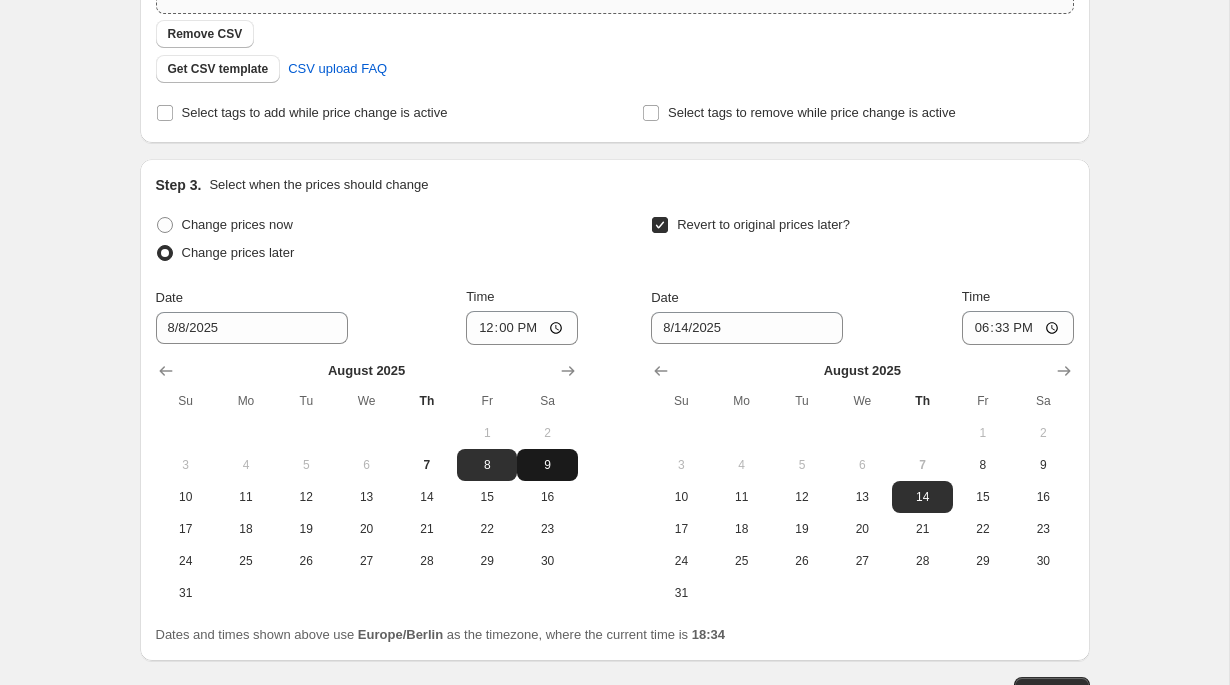 click on "9" at bounding box center (547, 465) 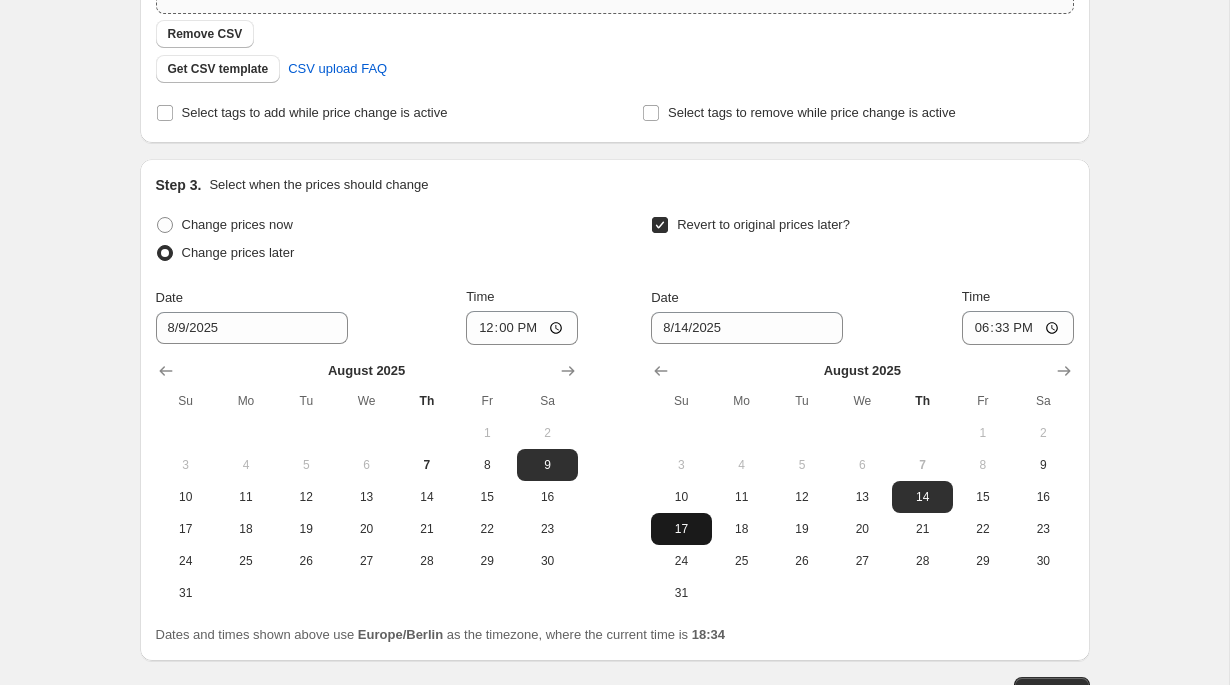 click on "17" at bounding box center [681, 529] 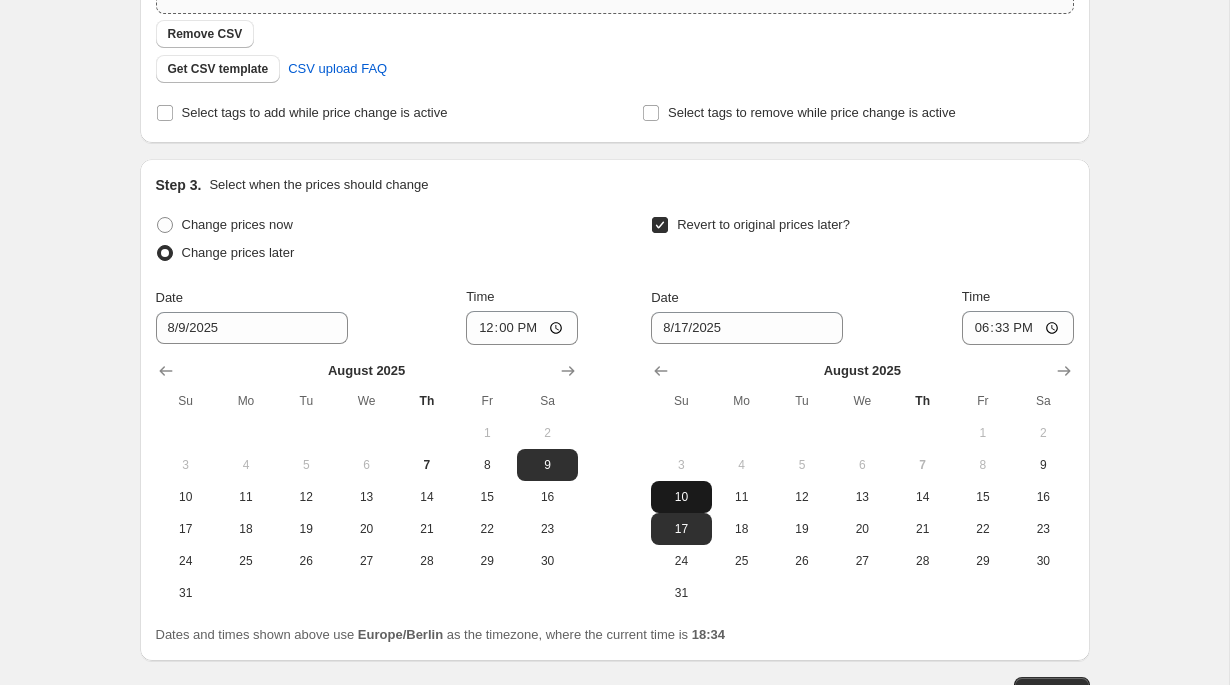 click on "10" at bounding box center (681, 497) 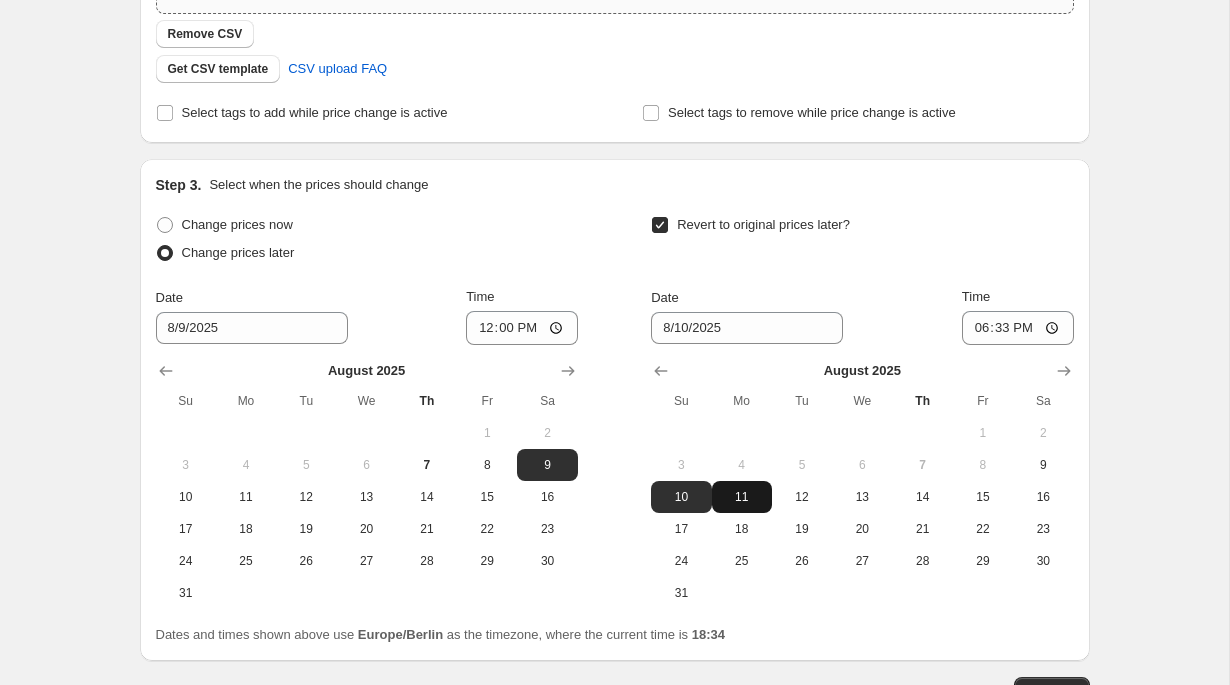 click on "11" at bounding box center (742, 497) 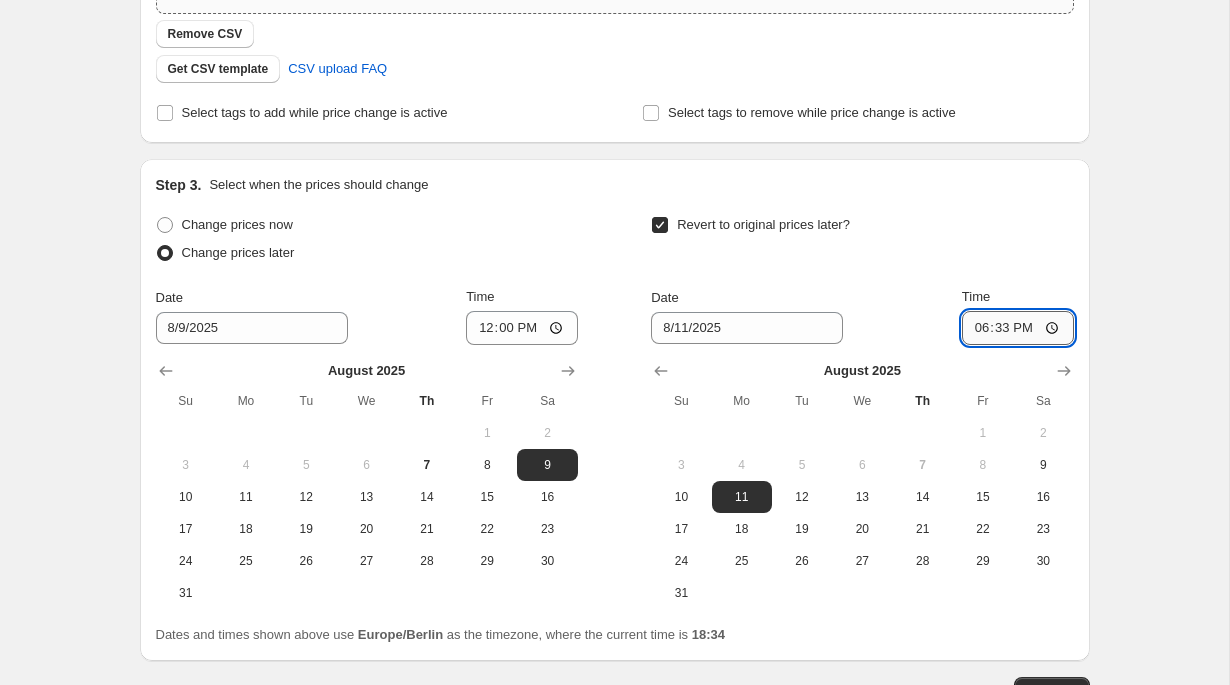click on "18:33" at bounding box center [1018, 328] 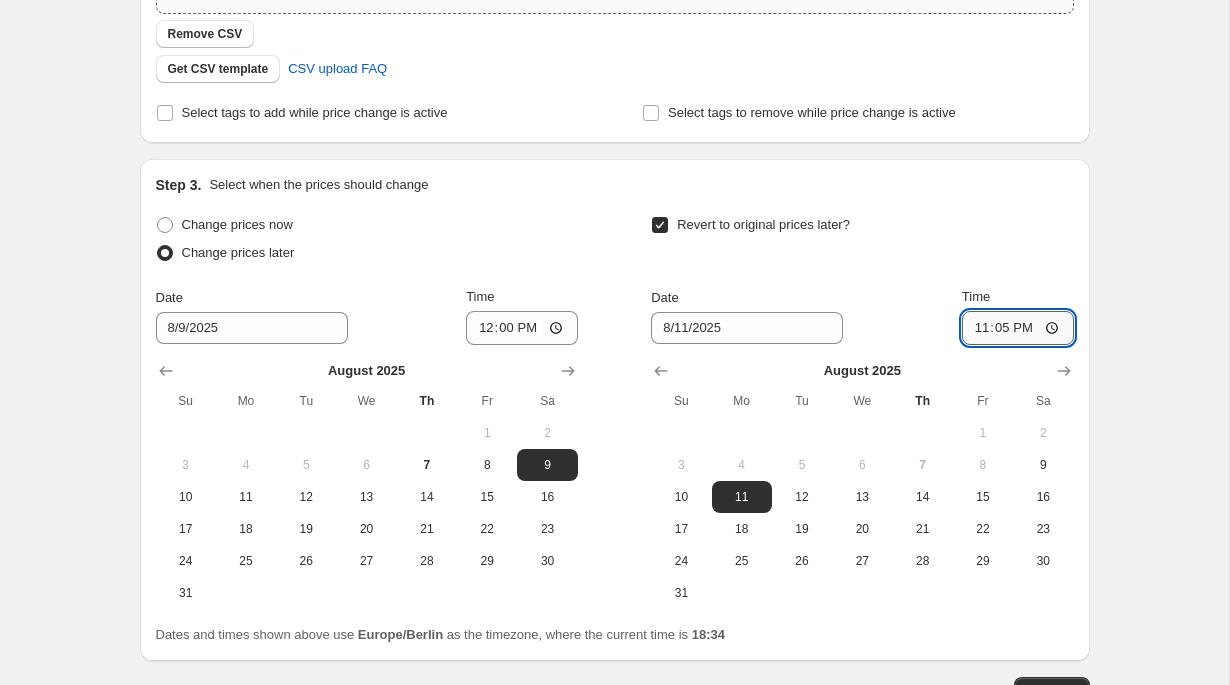 type on "23:59" 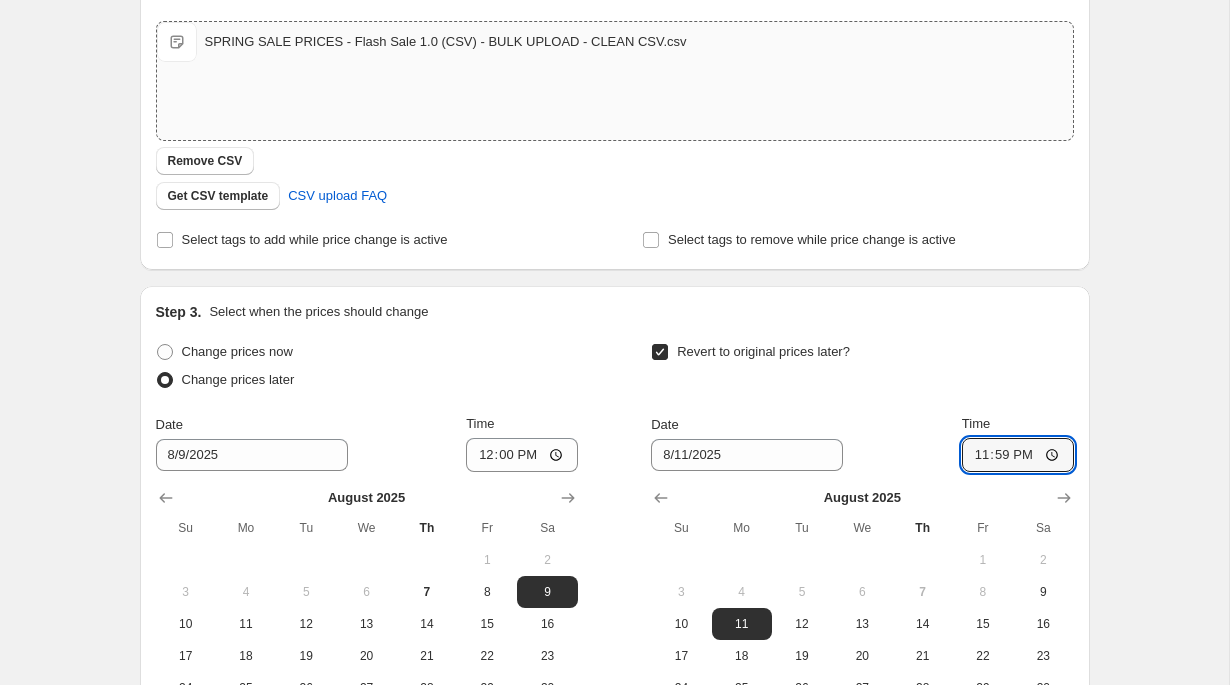 scroll, scrollTop: 616, scrollLeft: 0, axis: vertical 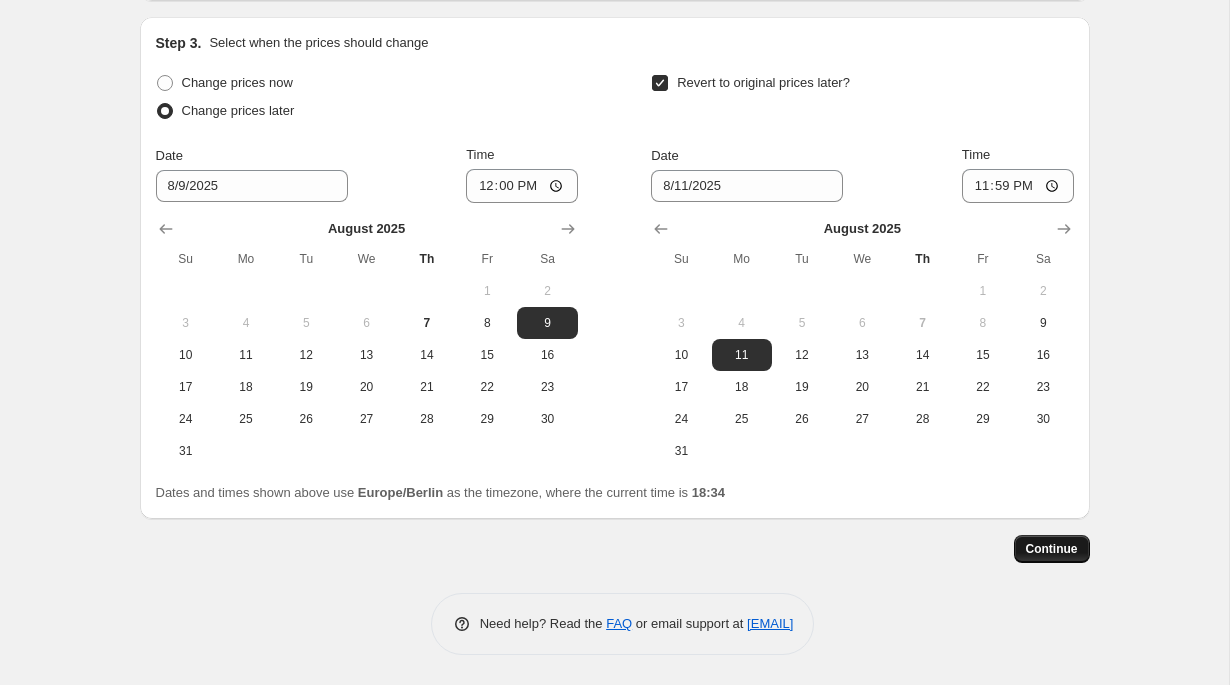 click on "Continue" at bounding box center (1052, 549) 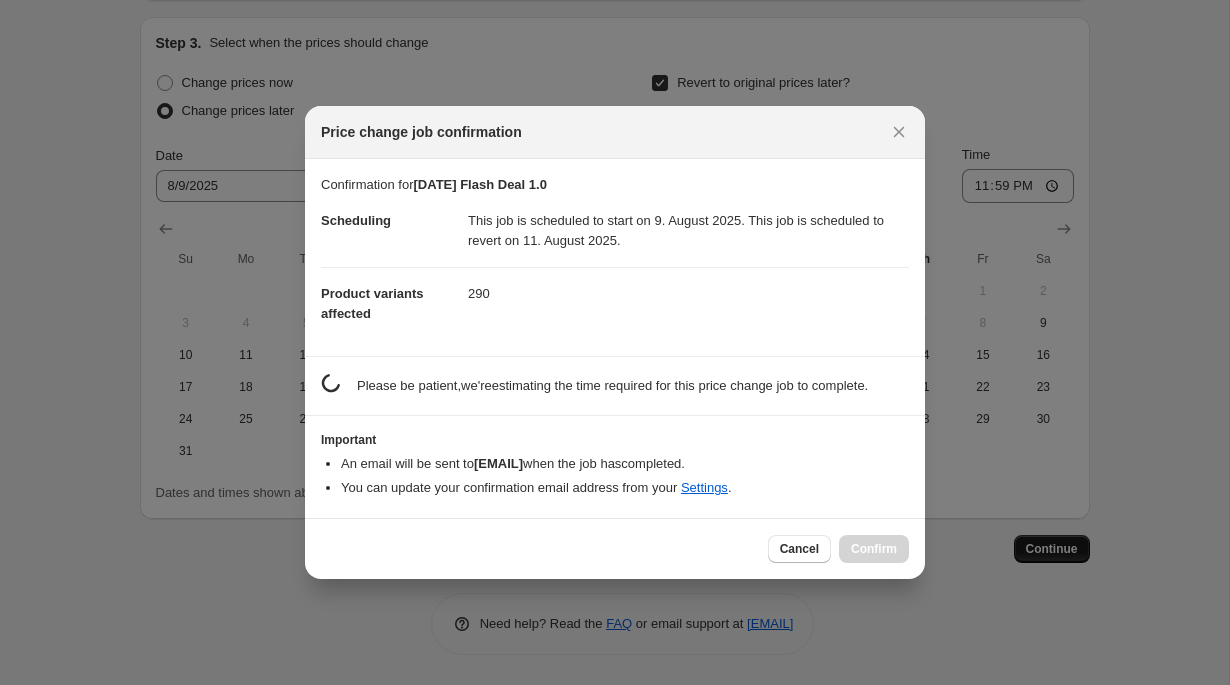 scroll, scrollTop: 0, scrollLeft: 0, axis: both 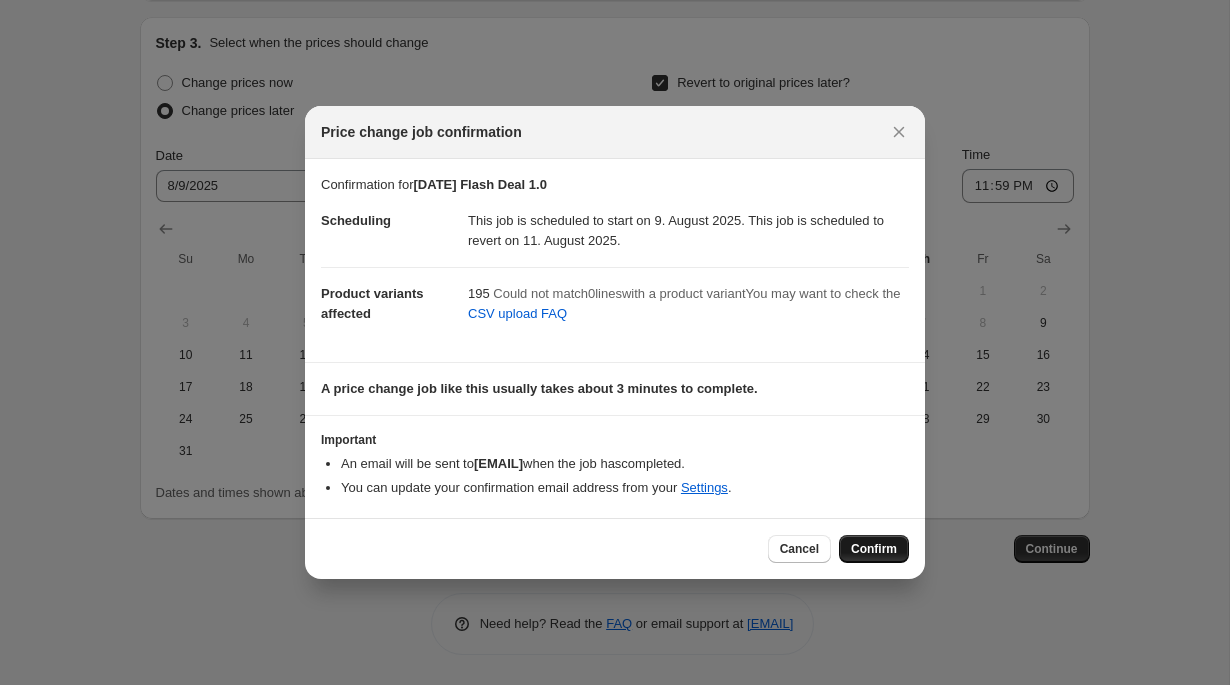 click on "Confirm" at bounding box center (874, 549) 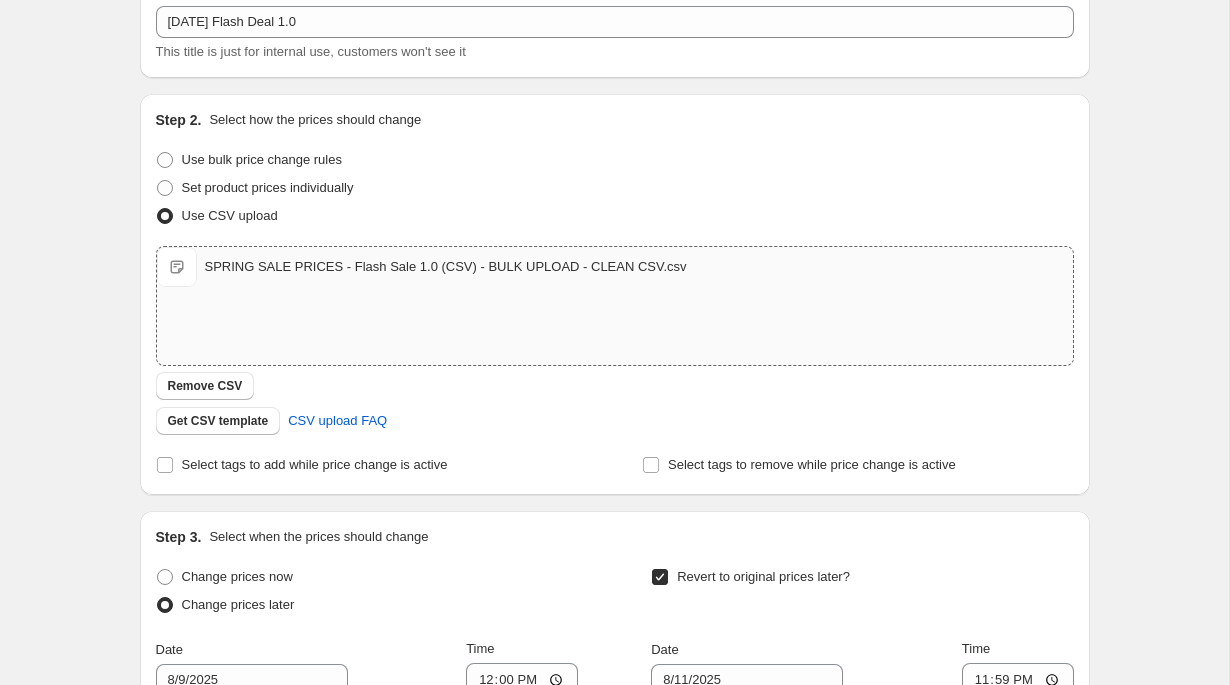 scroll, scrollTop: 0, scrollLeft: 0, axis: both 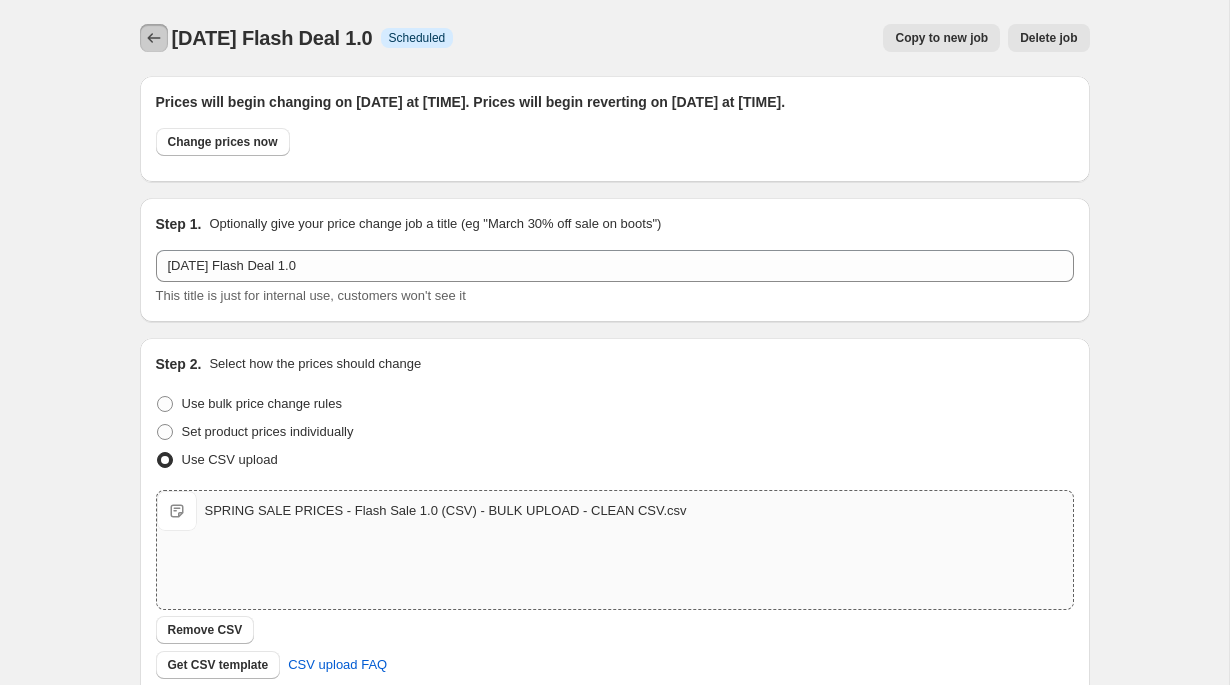 click 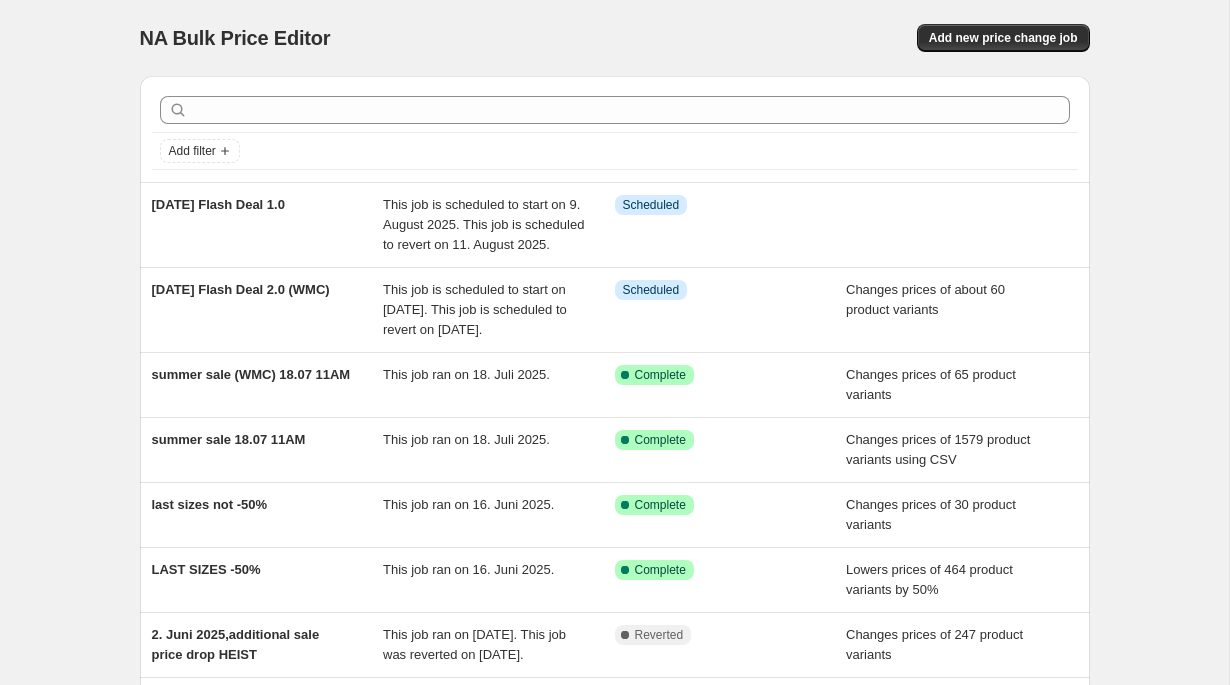 click on "NA Bulk Price Editor. This page is ready NA Bulk Price Editor Add new price change job Add filter   [DATE] Flash Deal 1.0 This job is scheduled to start on [DATE]. This job is scheduled to revert on [DATE]. Info Scheduled [DATE] Flash Deal 2.0 (WMC) This job is scheduled to start on [DATE]. This job is scheduled to revert on [DATE]. Info Scheduled Changes prices of about 60 product variants summer sale (WMC) [DATE] [TIME] This job ran on [DATE]. Success Complete Complete Changes prices of 65 product variants summer sale [DATE] [TIME] This job ran on [DATE]. Success Complete Complete Changes prices of 1579 product variants using CSV last sizes not -50% This job ran on [DATE]. Success Complete Complete Changes prices of 30 product variants LAST SIZES -50% This job ran on [DATE]. Success Complete Complete Lowers prices of 464 product variants by 50% [DATE],additional sale price drop HEIST Complete Reverted Changes prices of 247 product variants   FAQ" at bounding box center (614, 535) 